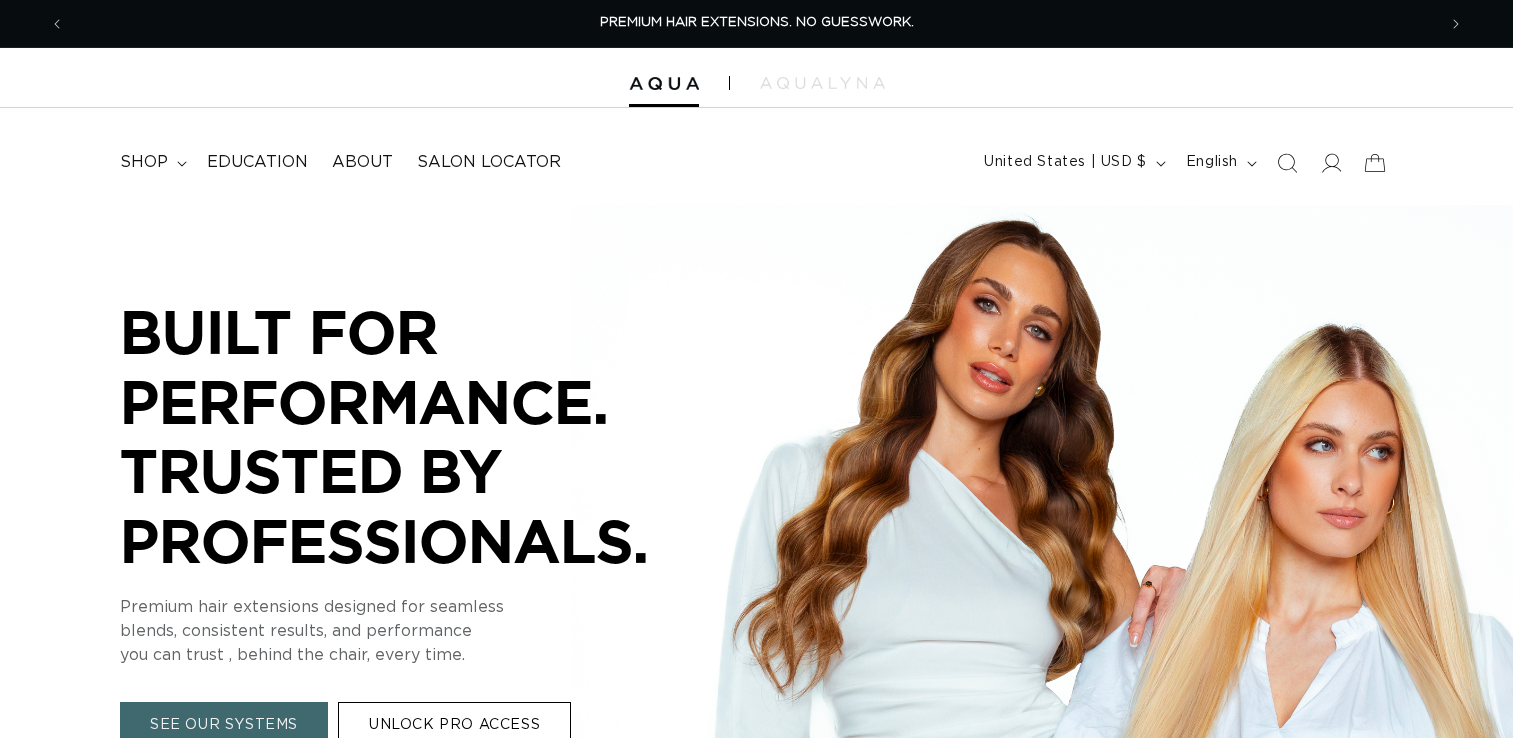 scroll, scrollTop: 0, scrollLeft: 0, axis: both 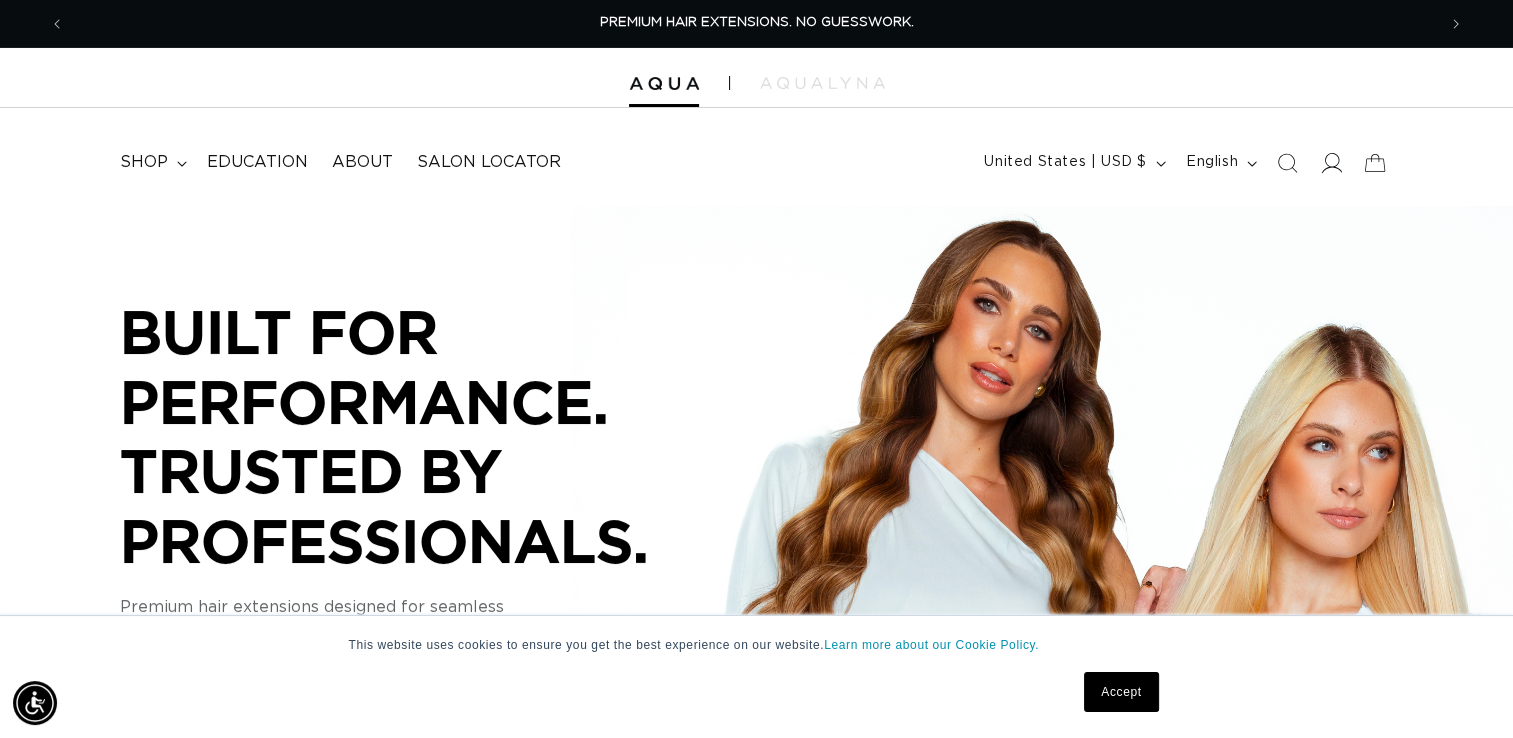 click 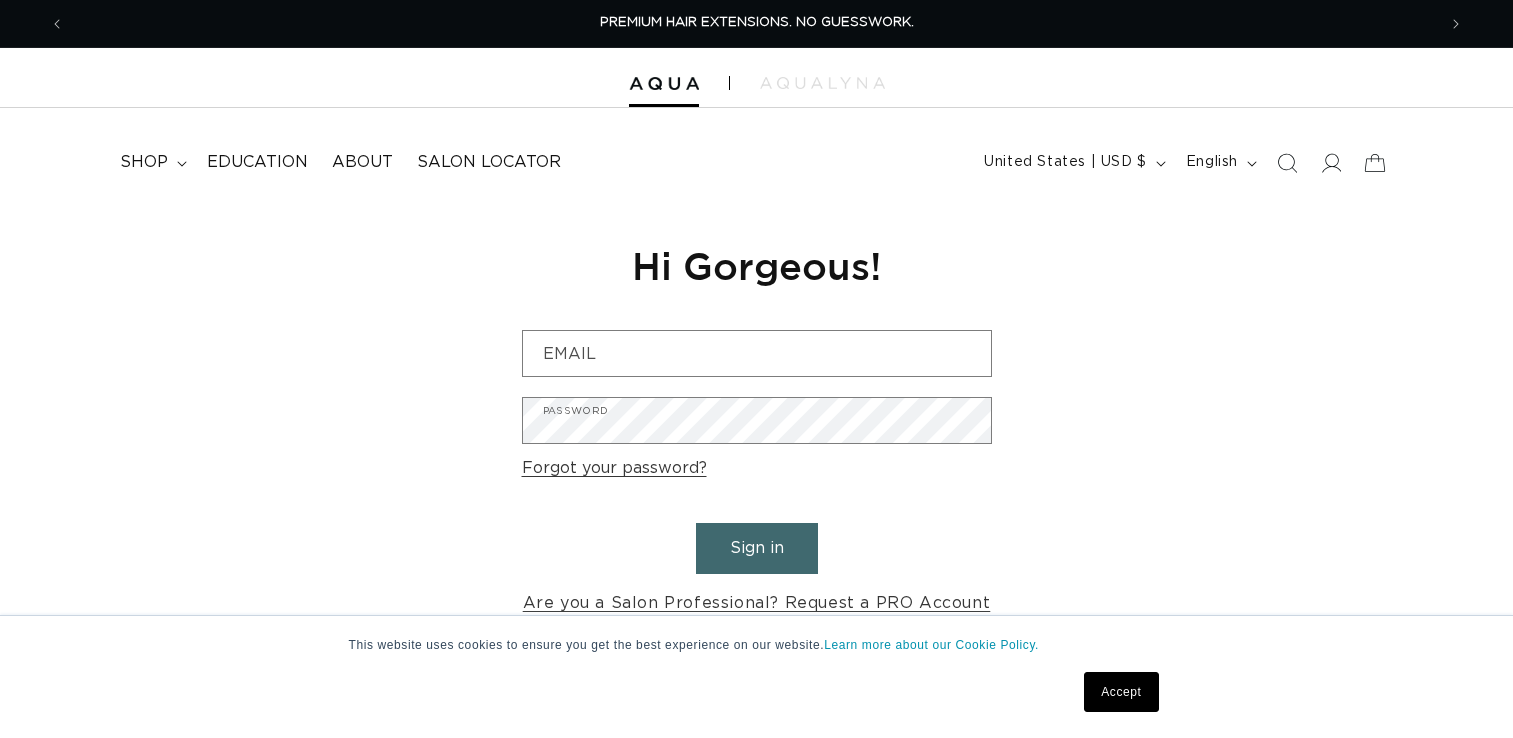 scroll, scrollTop: 0, scrollLeft: 0, axis: both 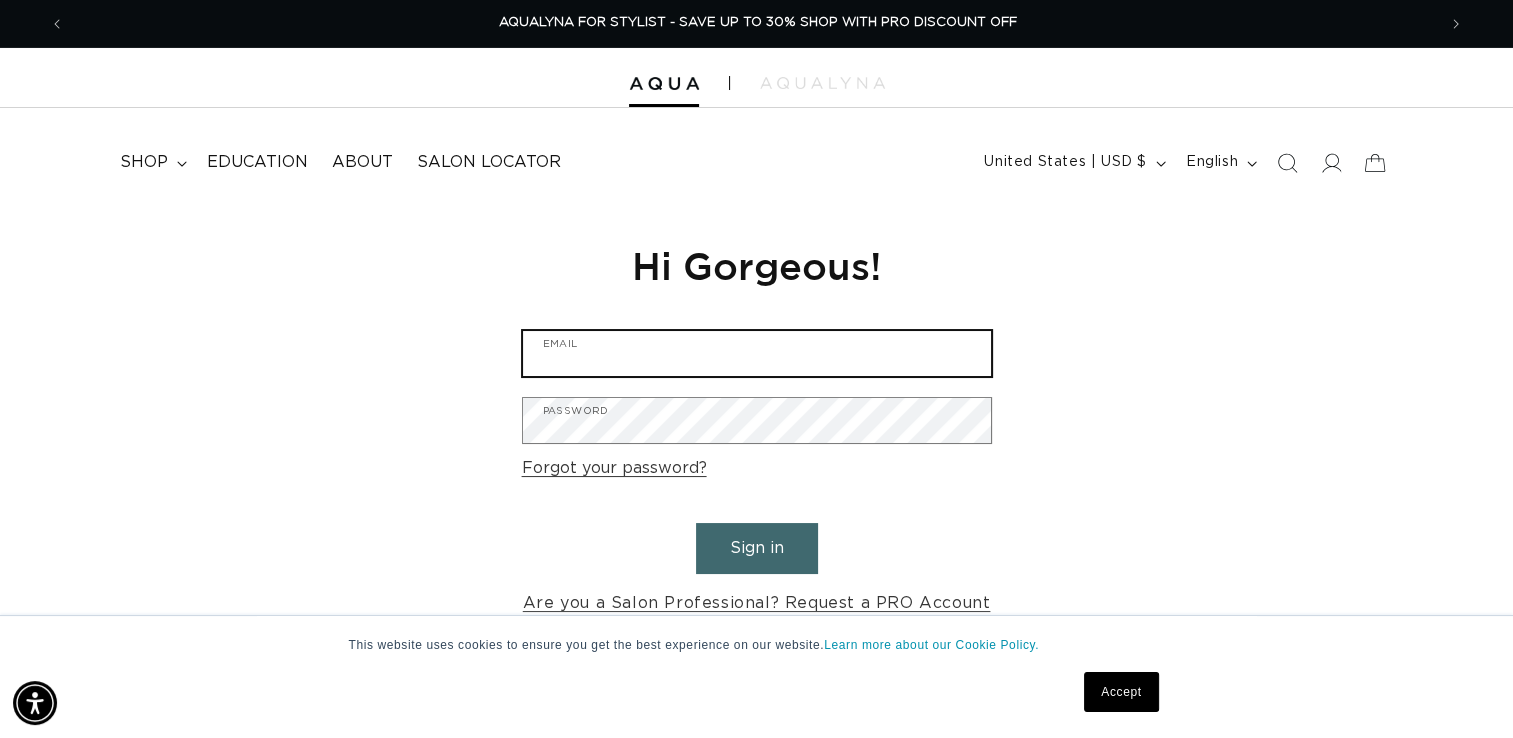 type on "jord527@yahoo.com" 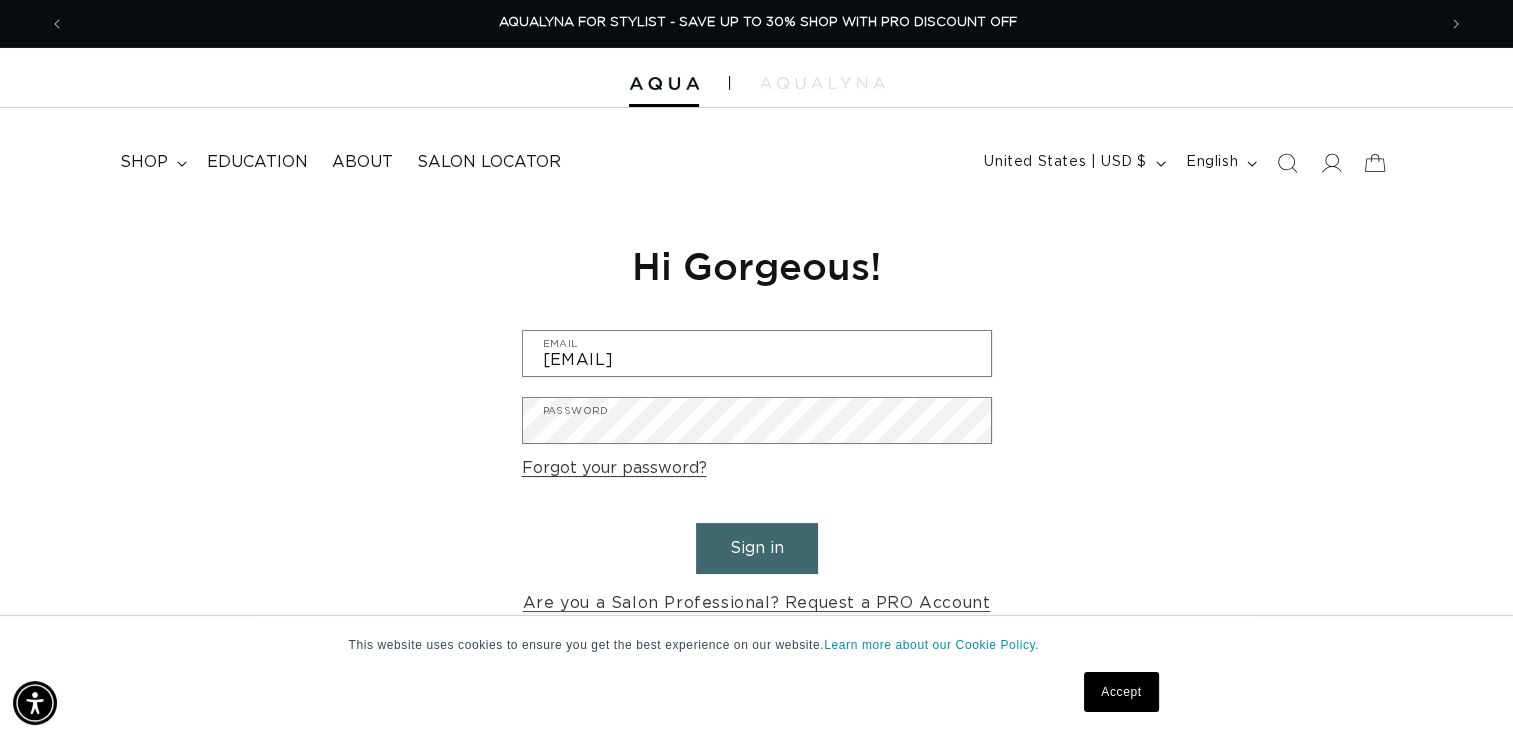 click on "Sign in" at bounding box center [757, 548] 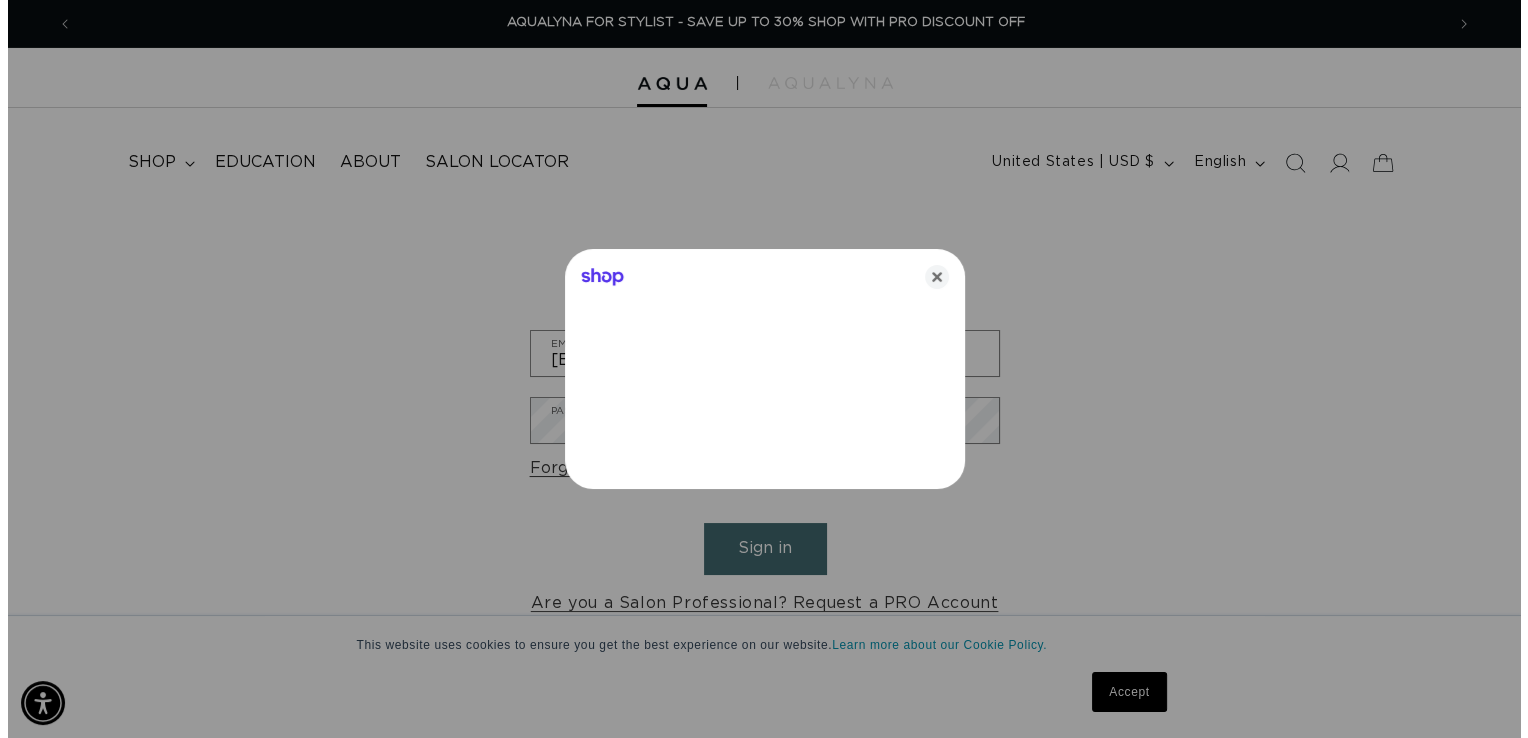 scroll, scrollTop: 0, scrollLeft: 2772, axis: horizontal 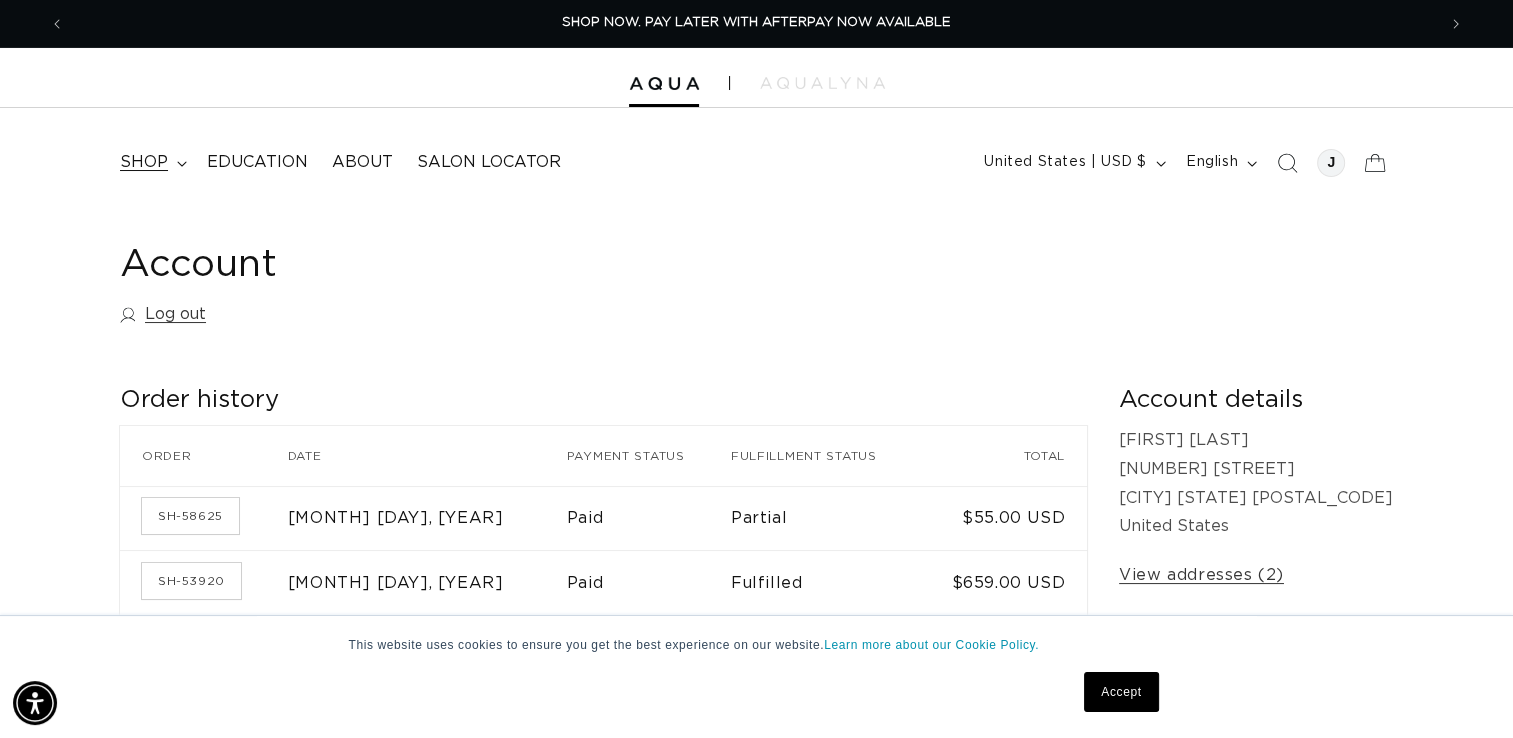 click on "shop" at bounding box center [144, 162] 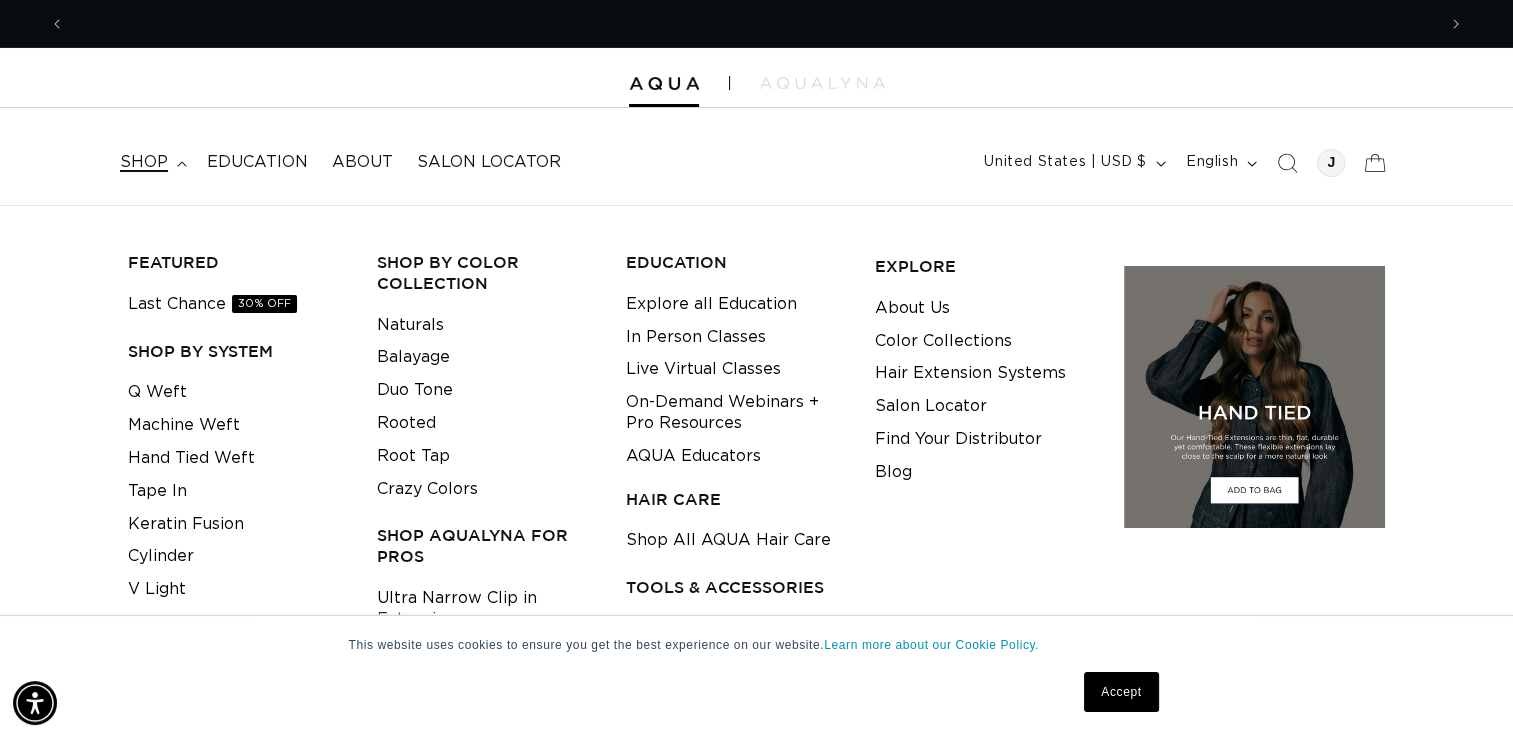 scroll, scrollTop: 0, scrollLeft: 2741, axis: horizontal 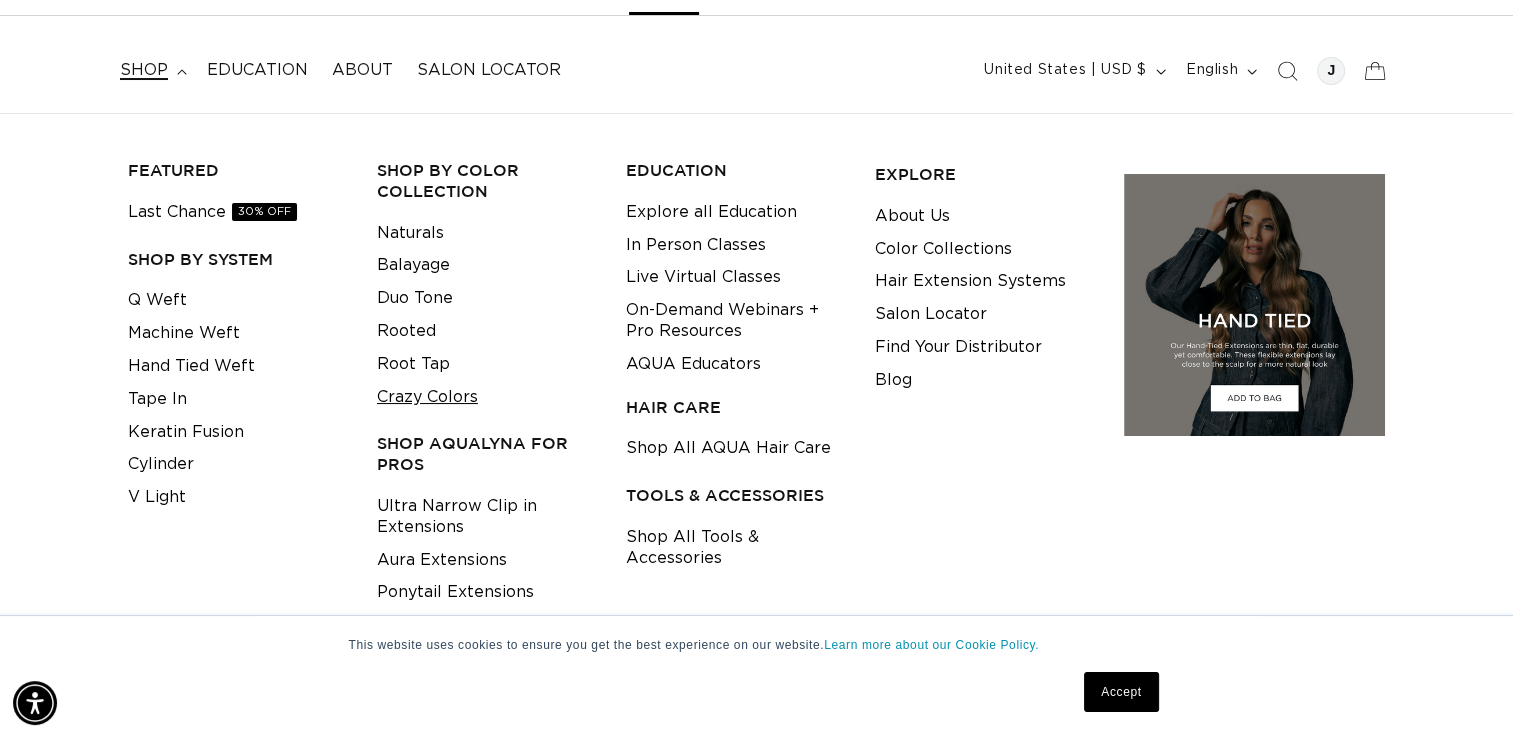 click on "Crazy Colors" at bounding box center [427, 397] 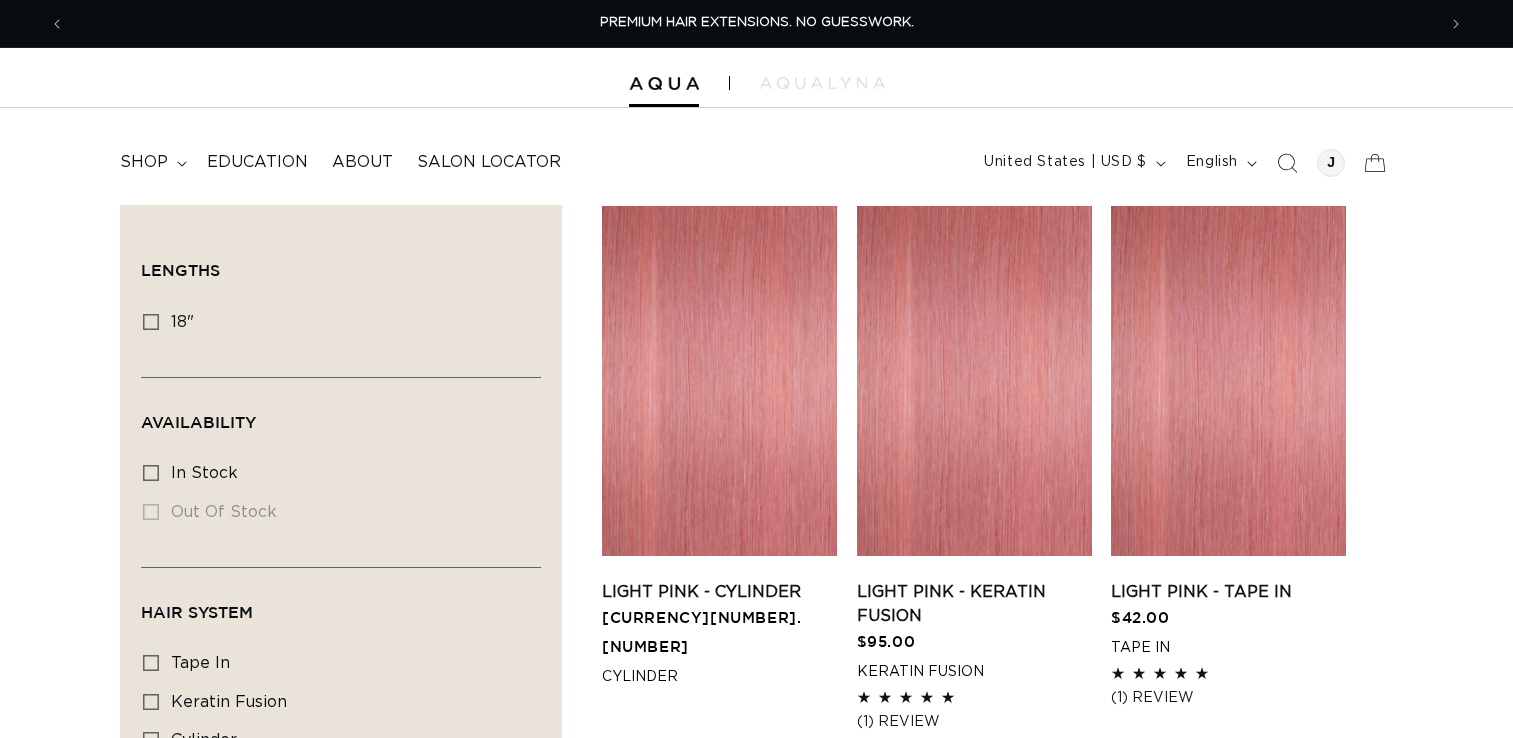 scroll, scrollTop: 0, scrollLeft: 0, axis: both 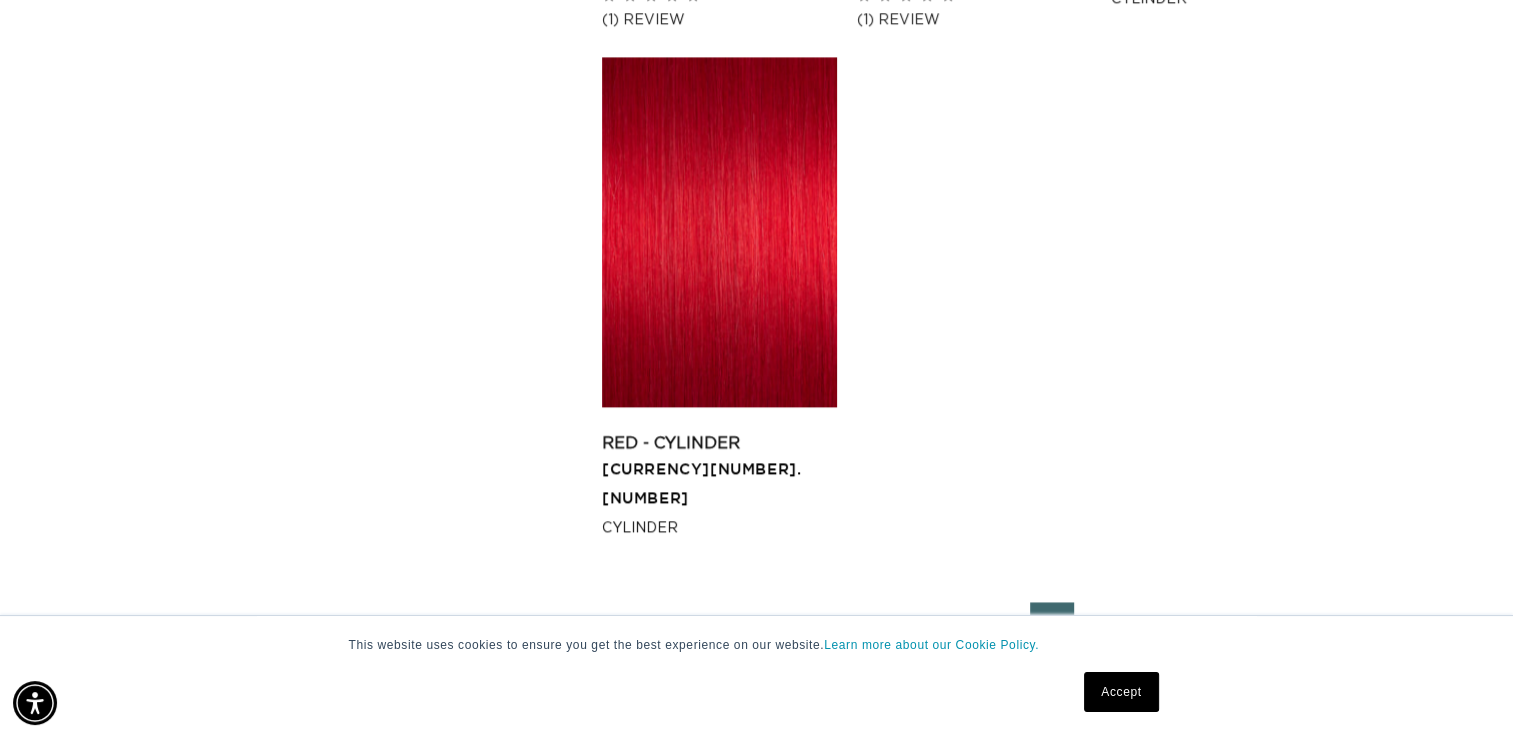 click on "2" at bounding box center (998, 624) 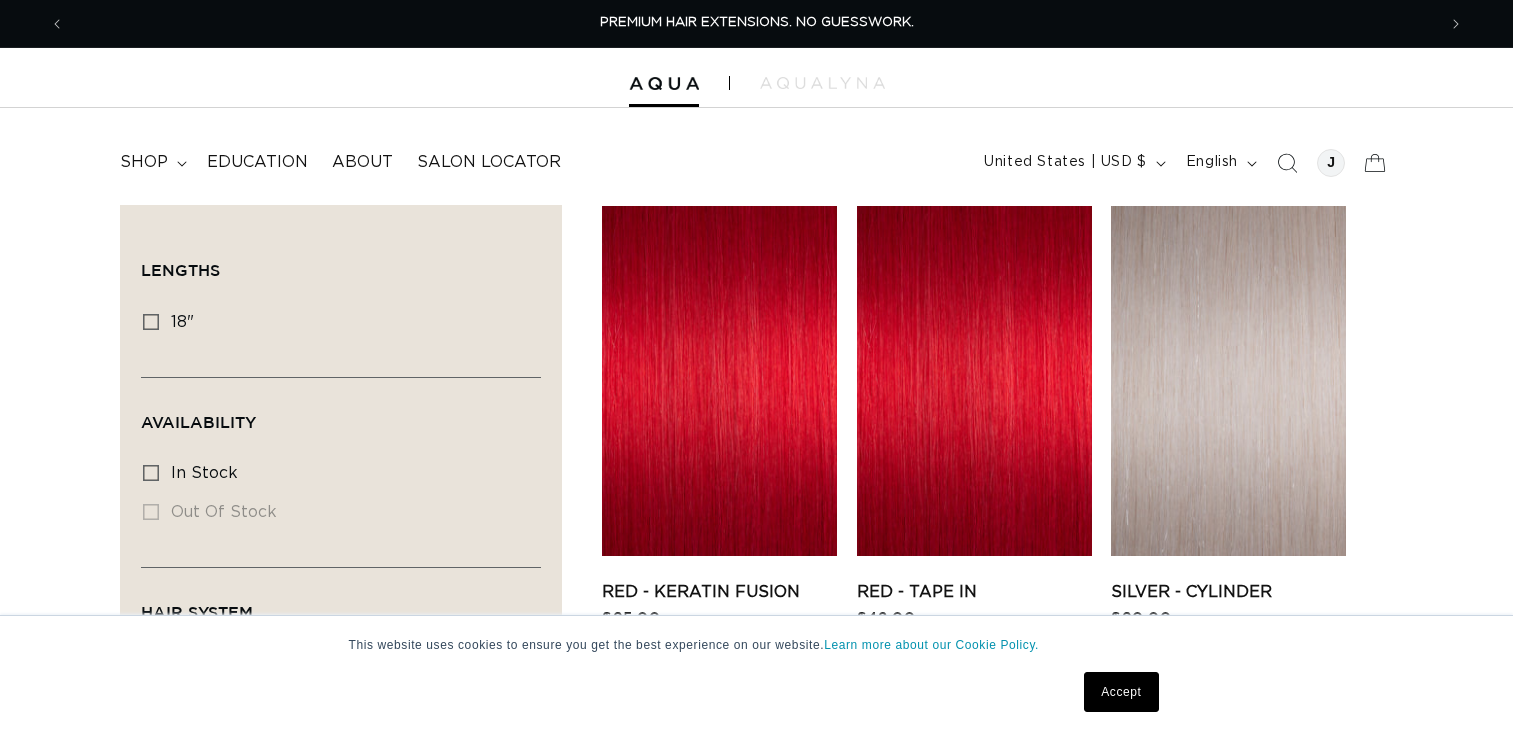 scroll, scrollTop: 40, scrollLeft: 0, axis: vertical 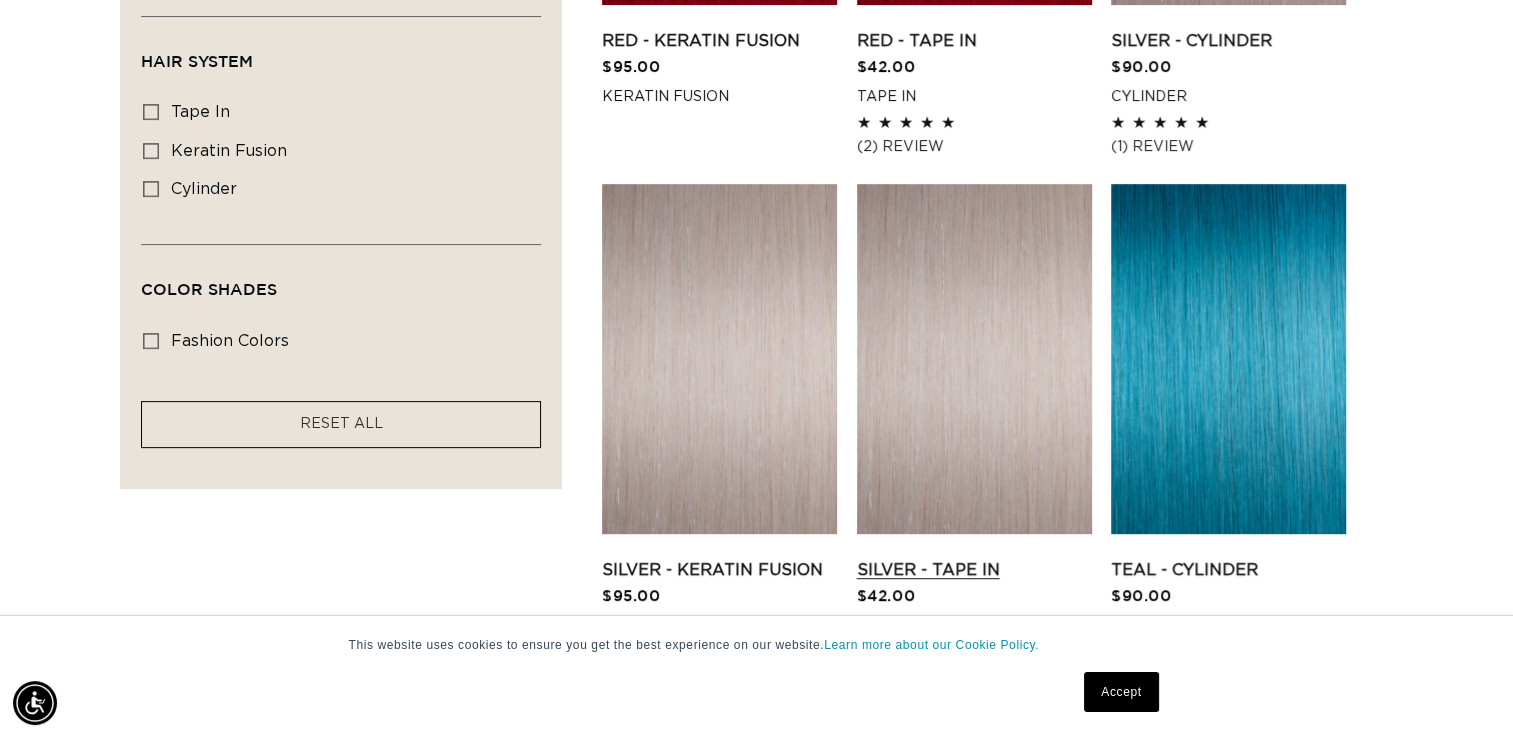 click on "Silver - Tape In" at bounding box center (974, 570) 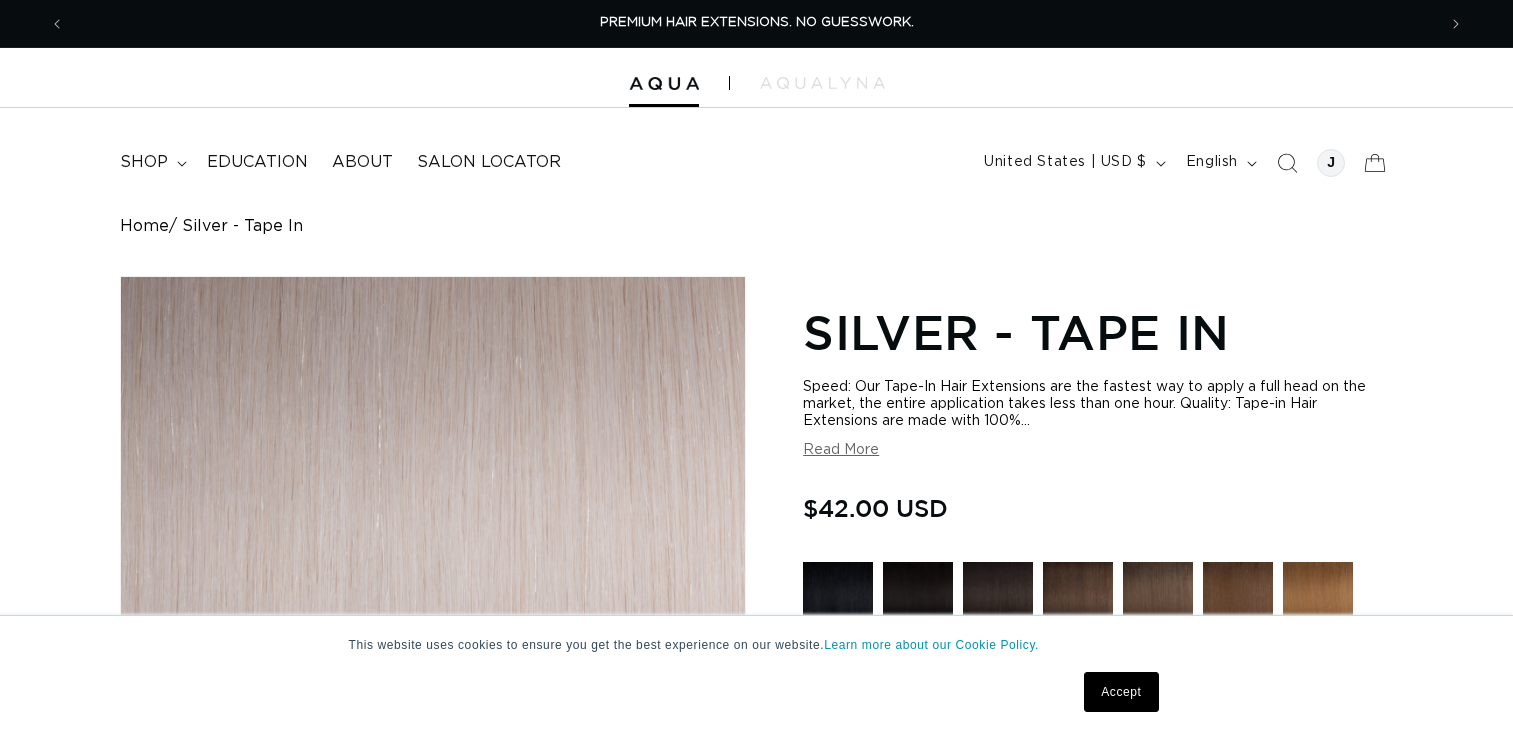 scroll, scrollTop: 0, scrollLeft: 0, axis: both 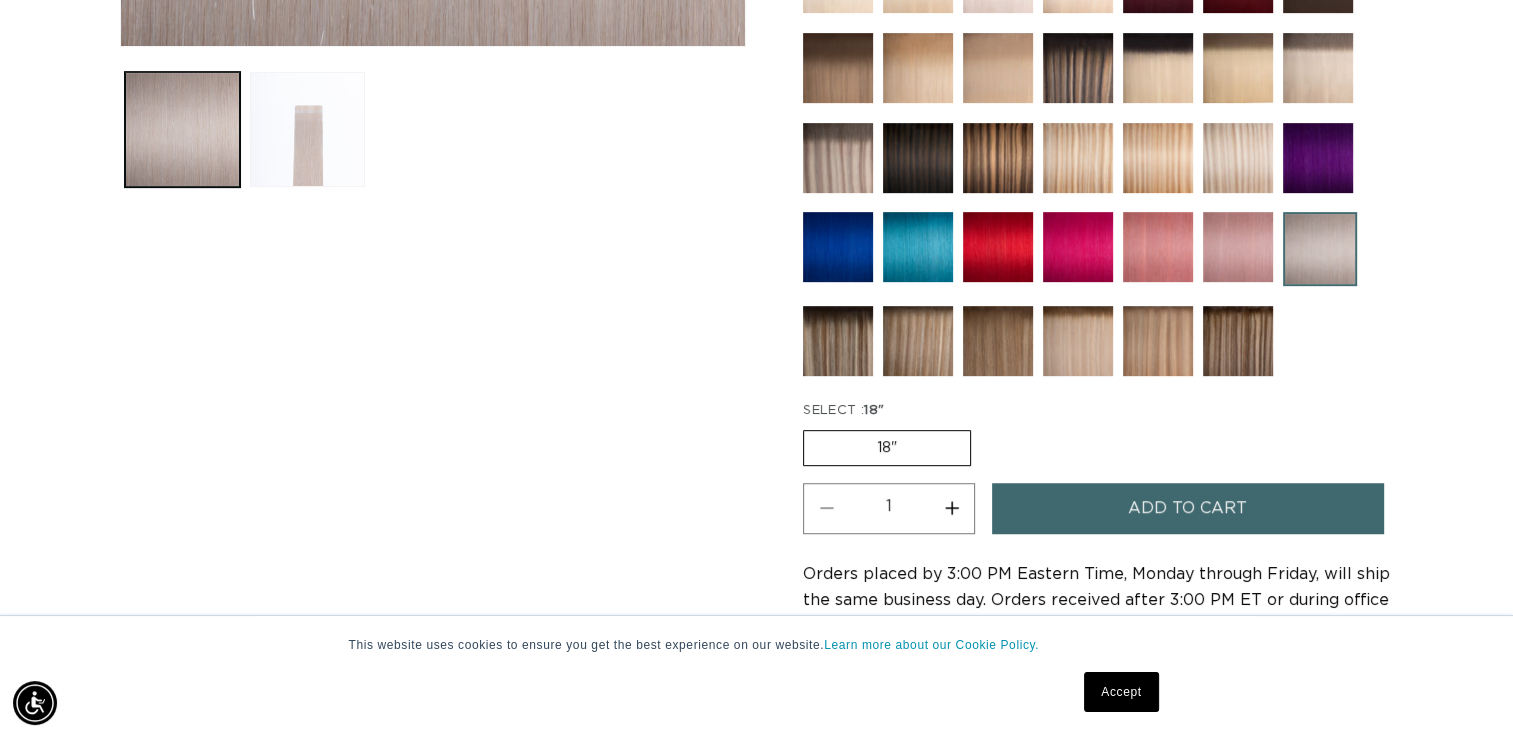 click on "18" Variant sold out or unavailable" at bounding box center [887, 448] 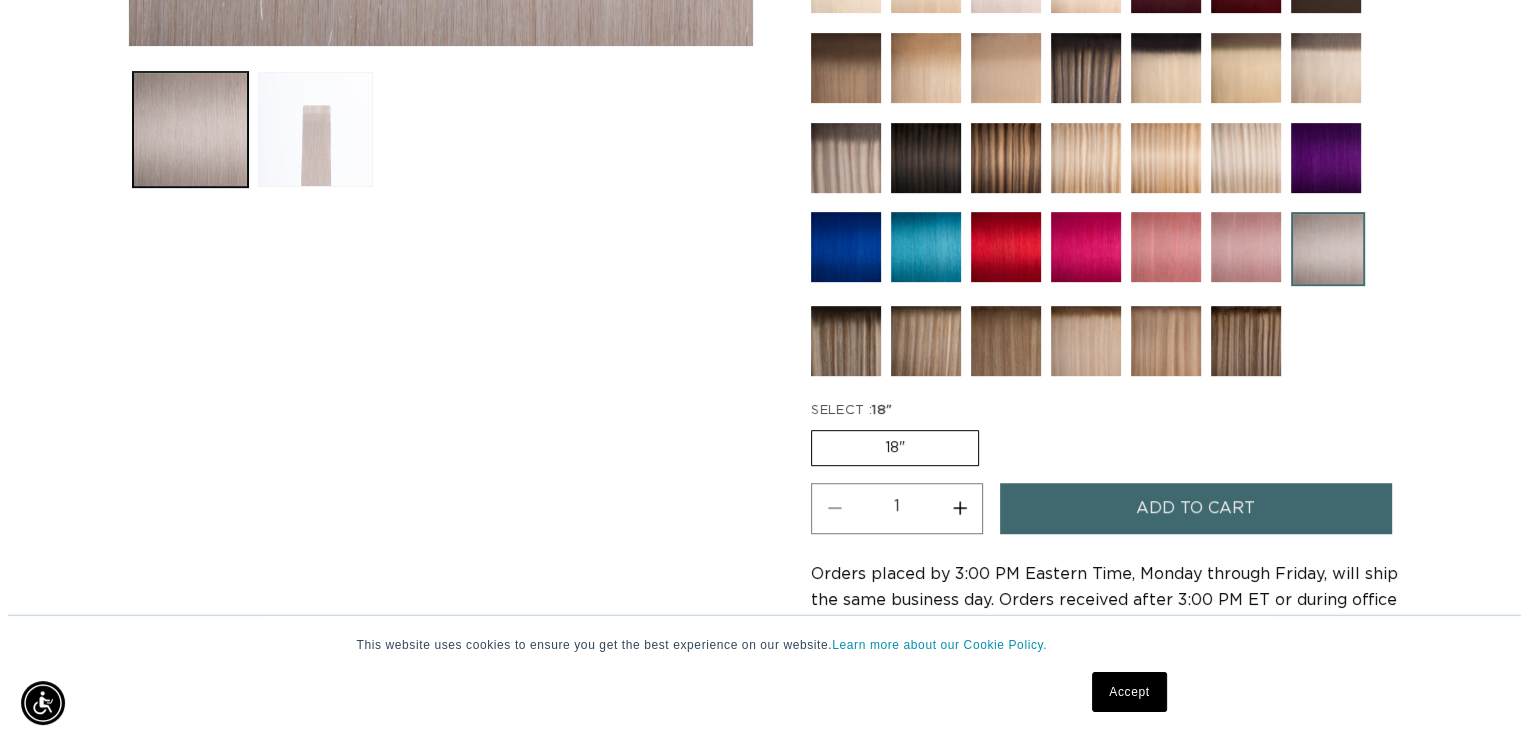 scroll, scrollTop: 0, scrollLeft: 0, axis: both 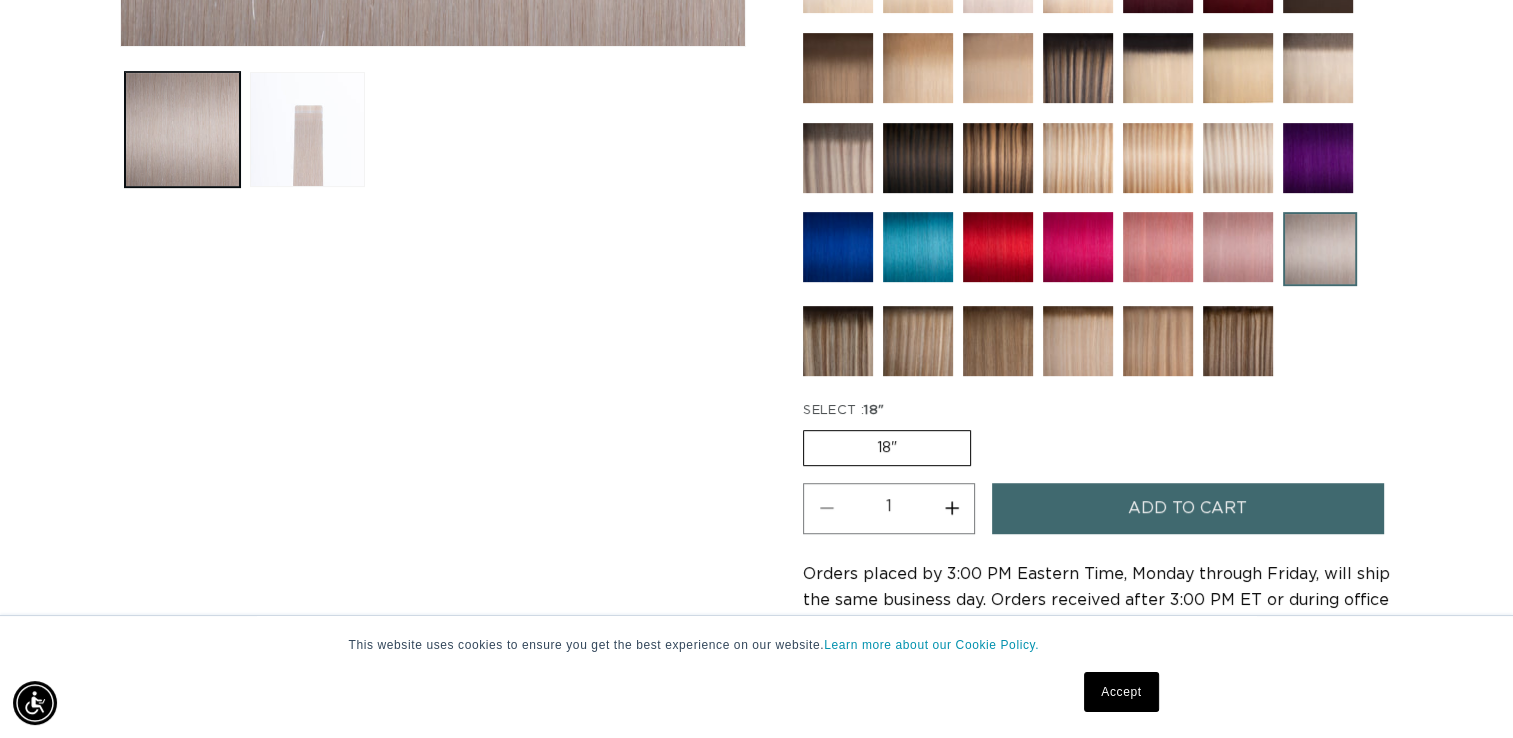 click on "Add to cart" at bounding box center (1187, 508) 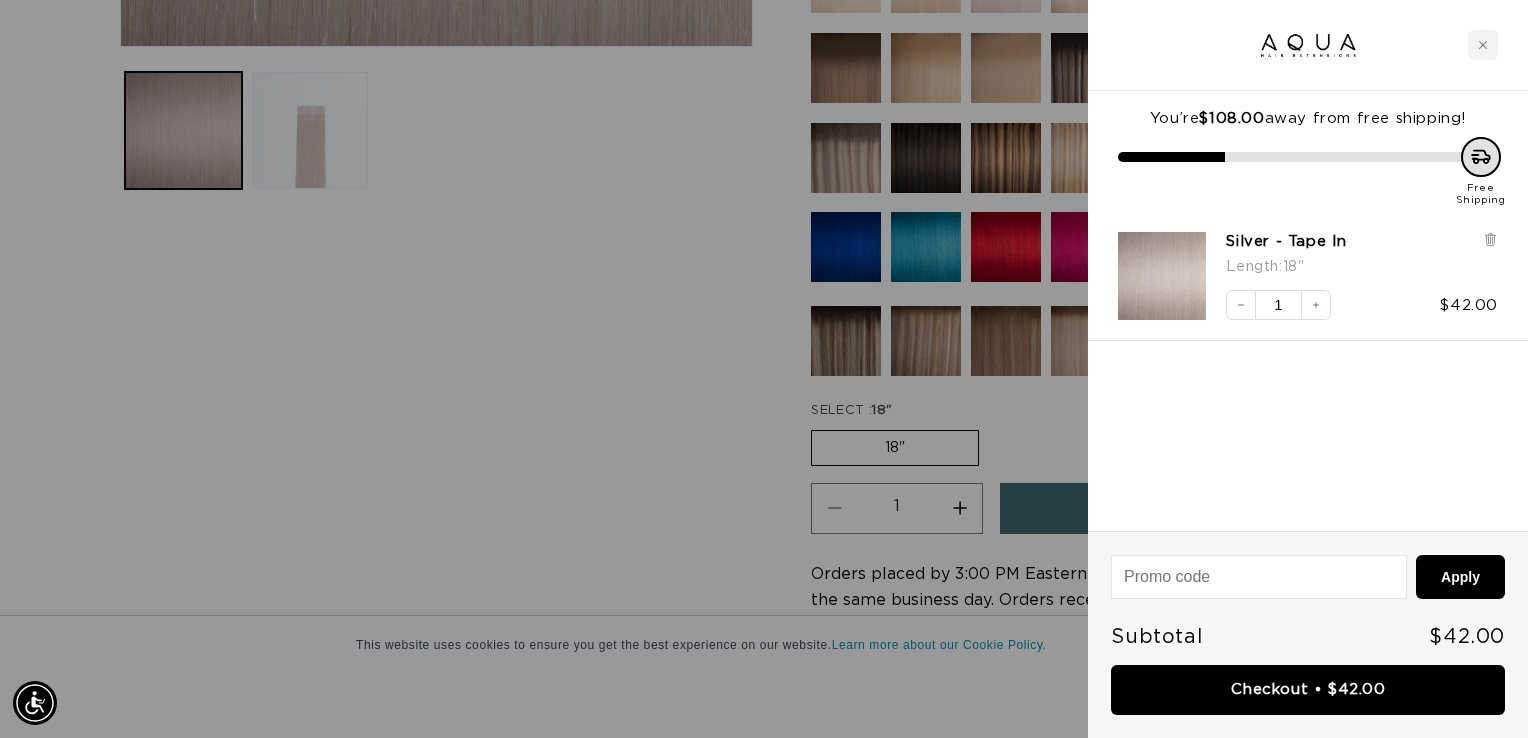 click at bounding box center (764, 369) 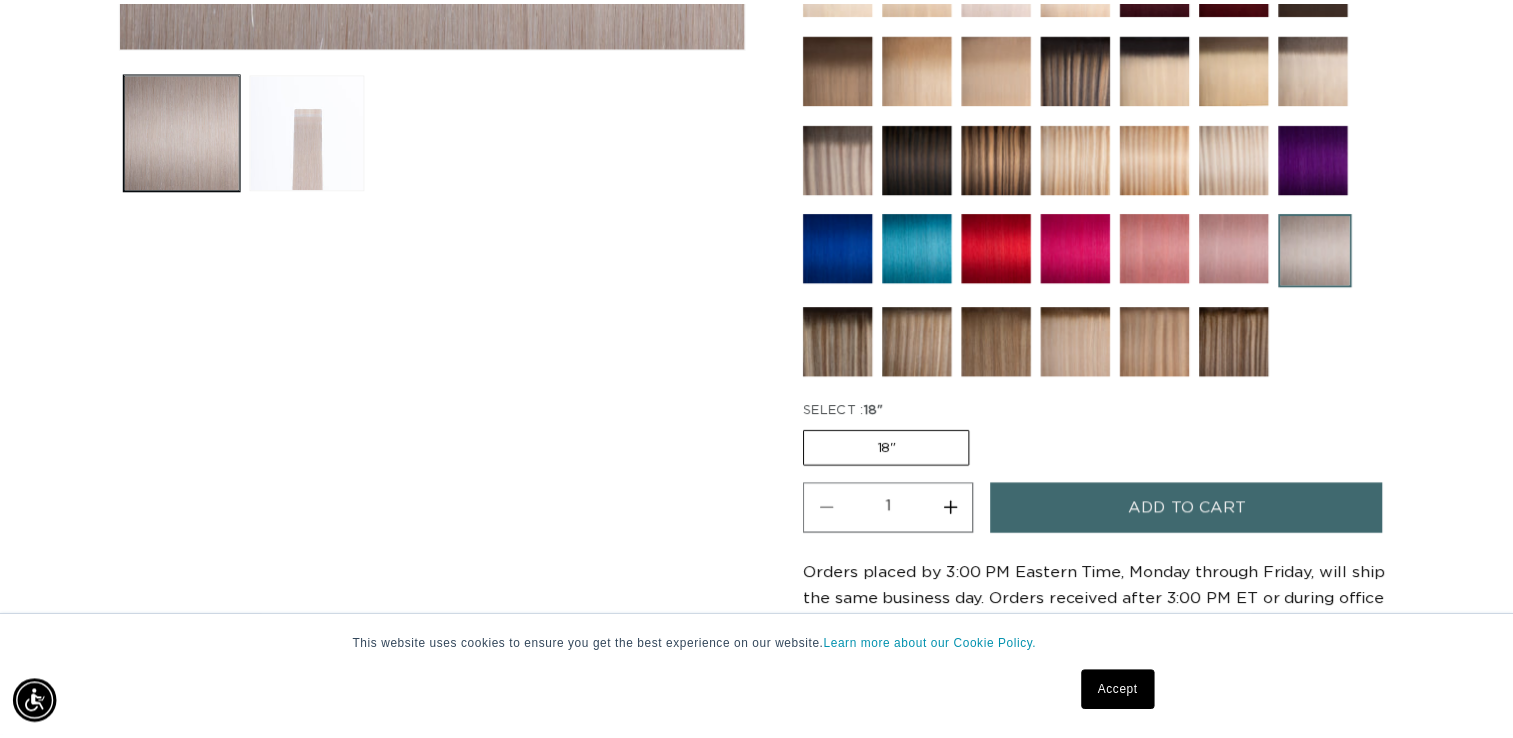 scroll, scrollTop: 0, scrollLeft: 1371, axis: horizontal 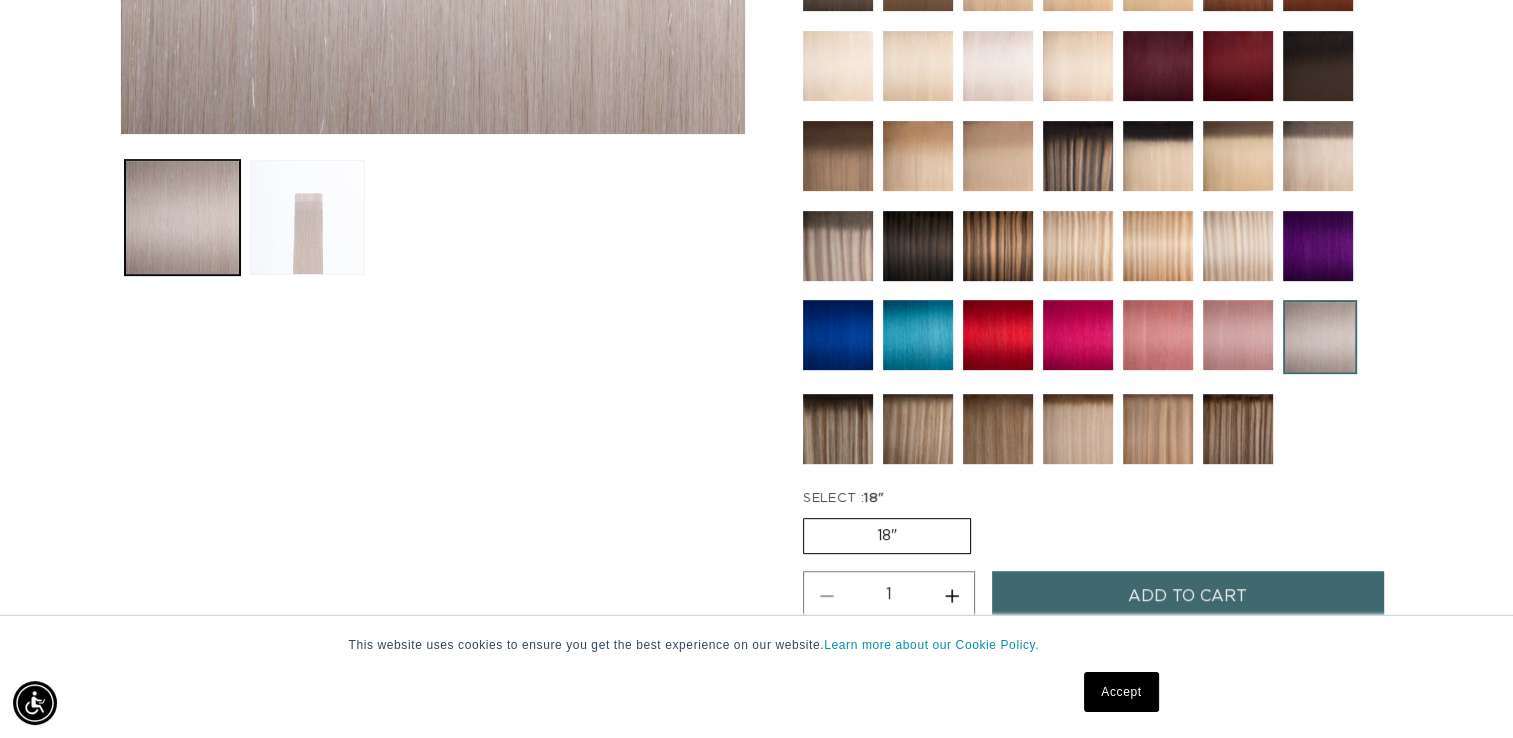 click at bounding box center [1318, 246] 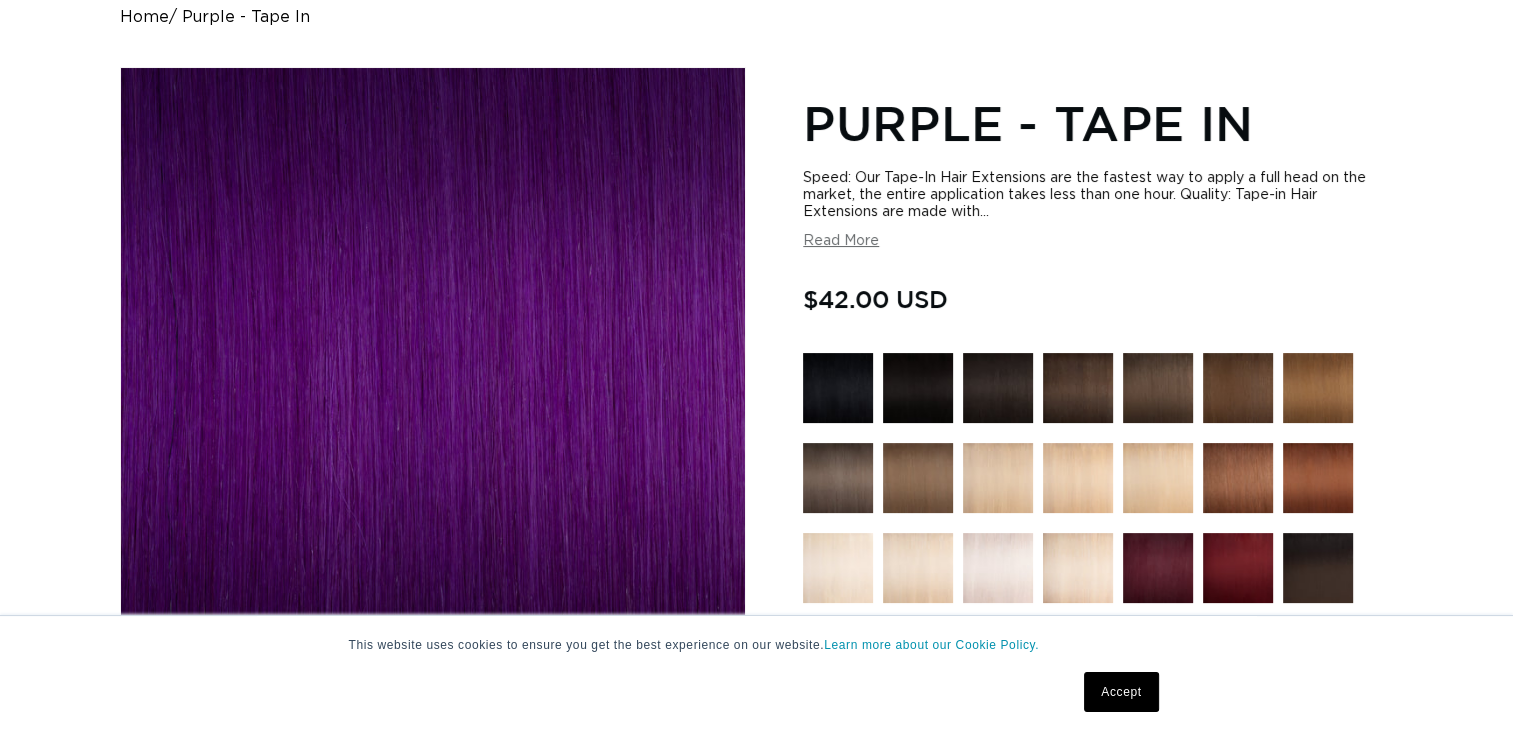 scroll, scrollTop: 0, scrollLeft: 0, axis: both 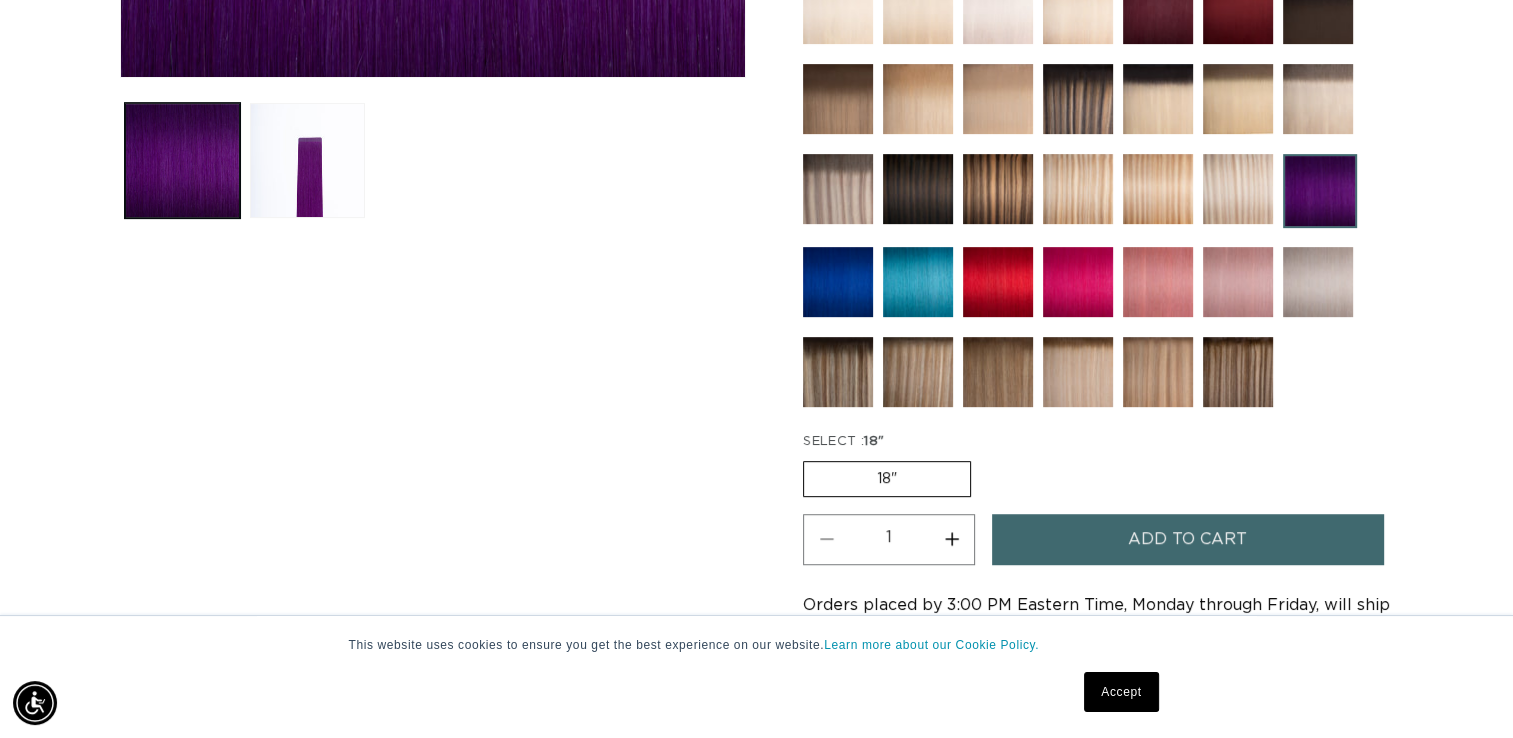 click on "Add to cart" at bounding box center [1187, 539] 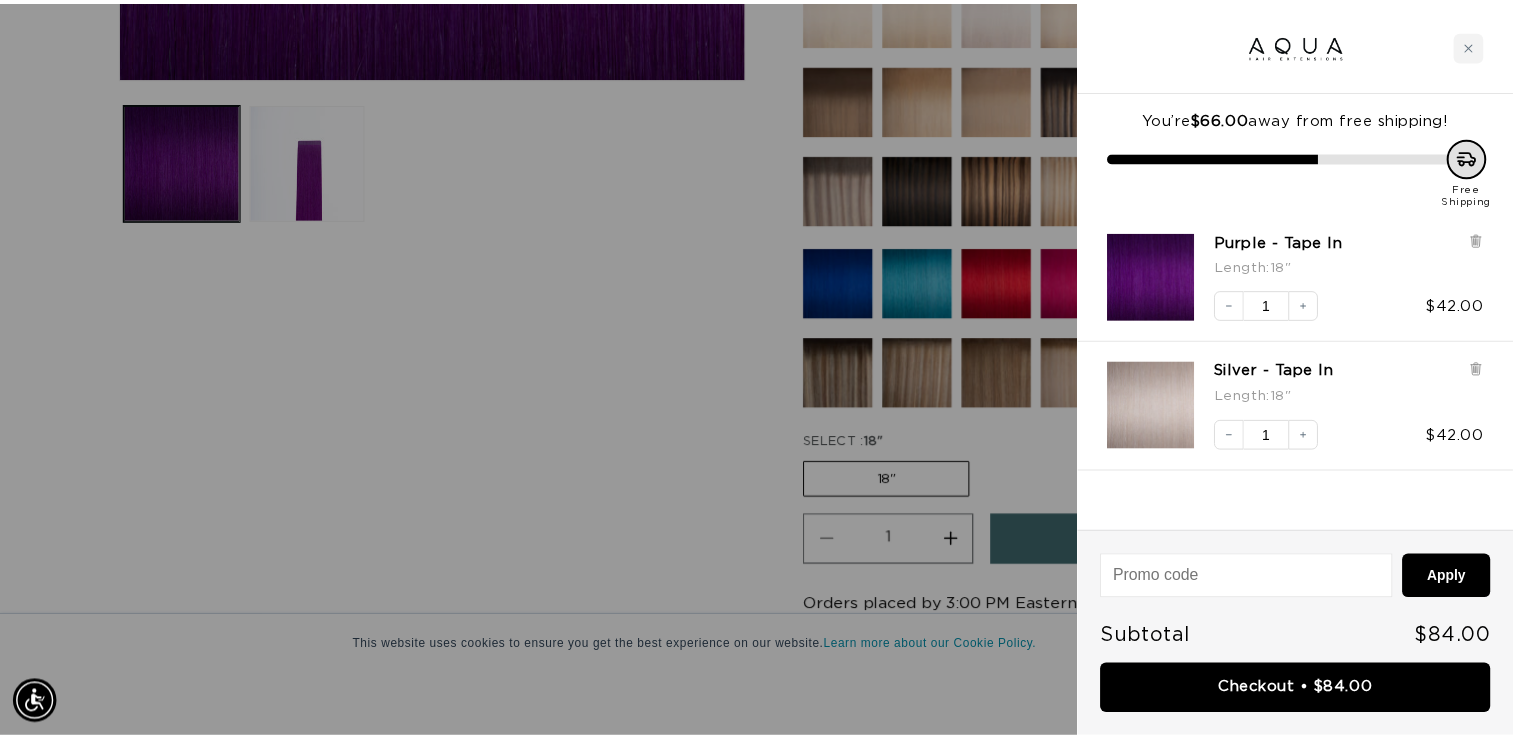 scroll, scrollTop: 0, scrollLeft: 2772, axis: horizontal 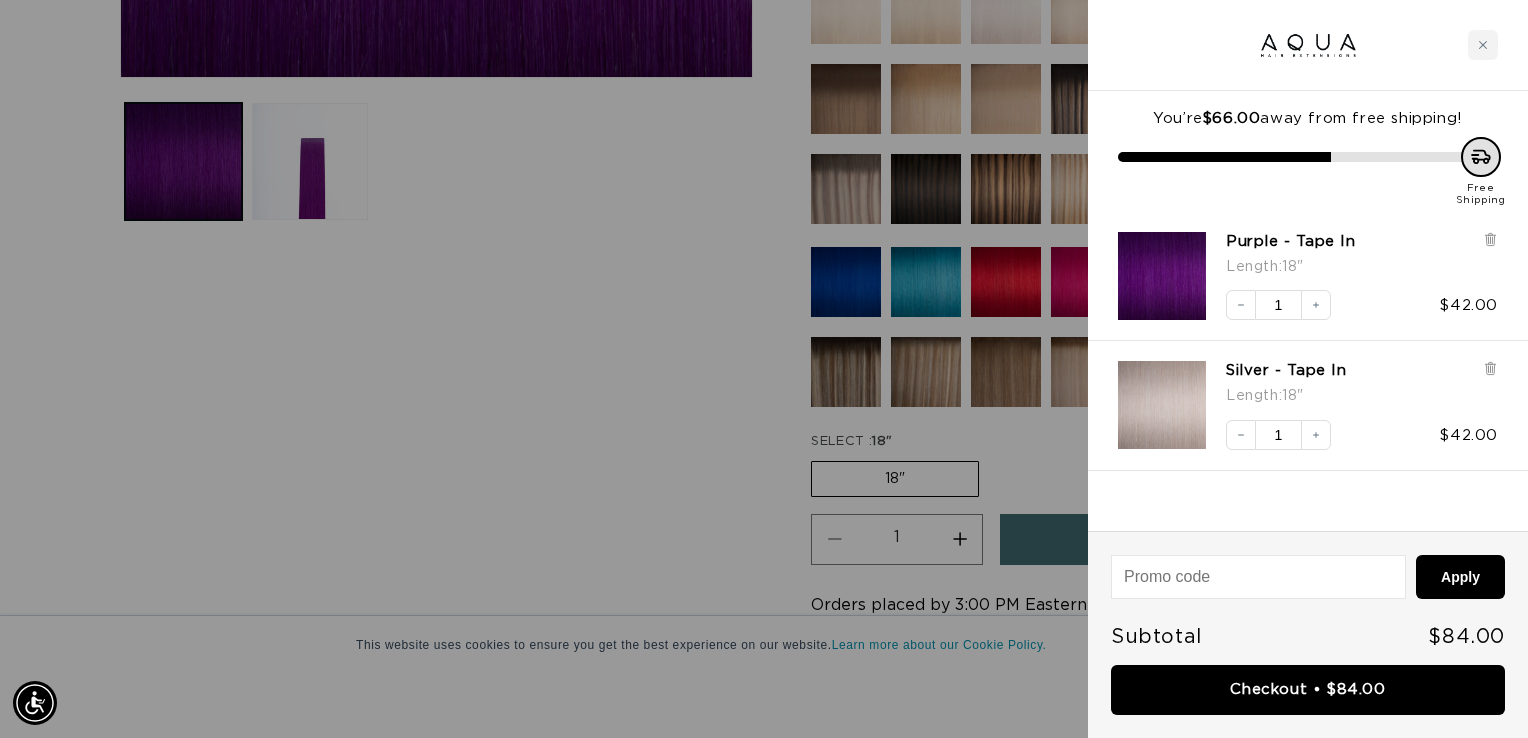 click at bounding box center (764, 369) 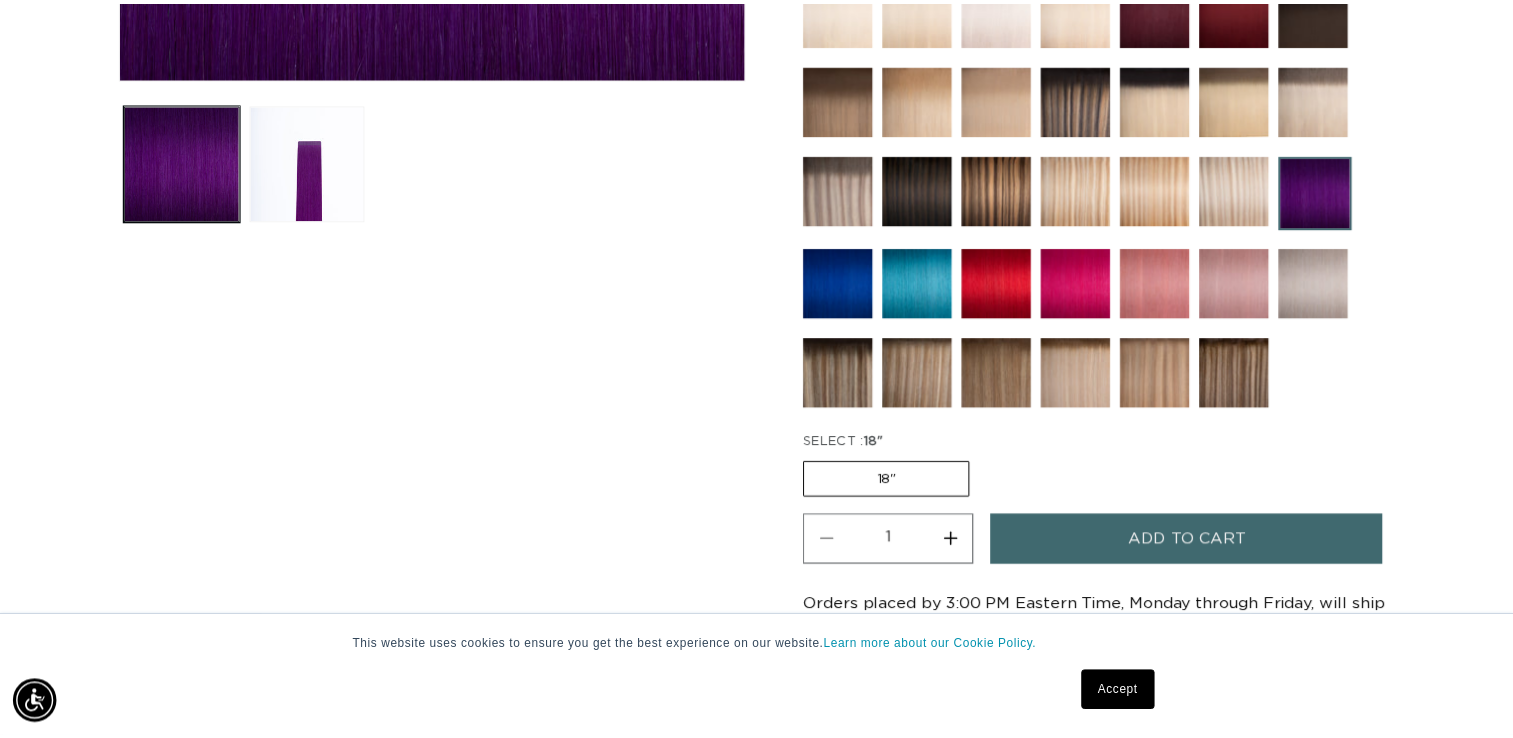 scroll, scrollTop: 0, scrollLeft: 2741, axis: horizontal 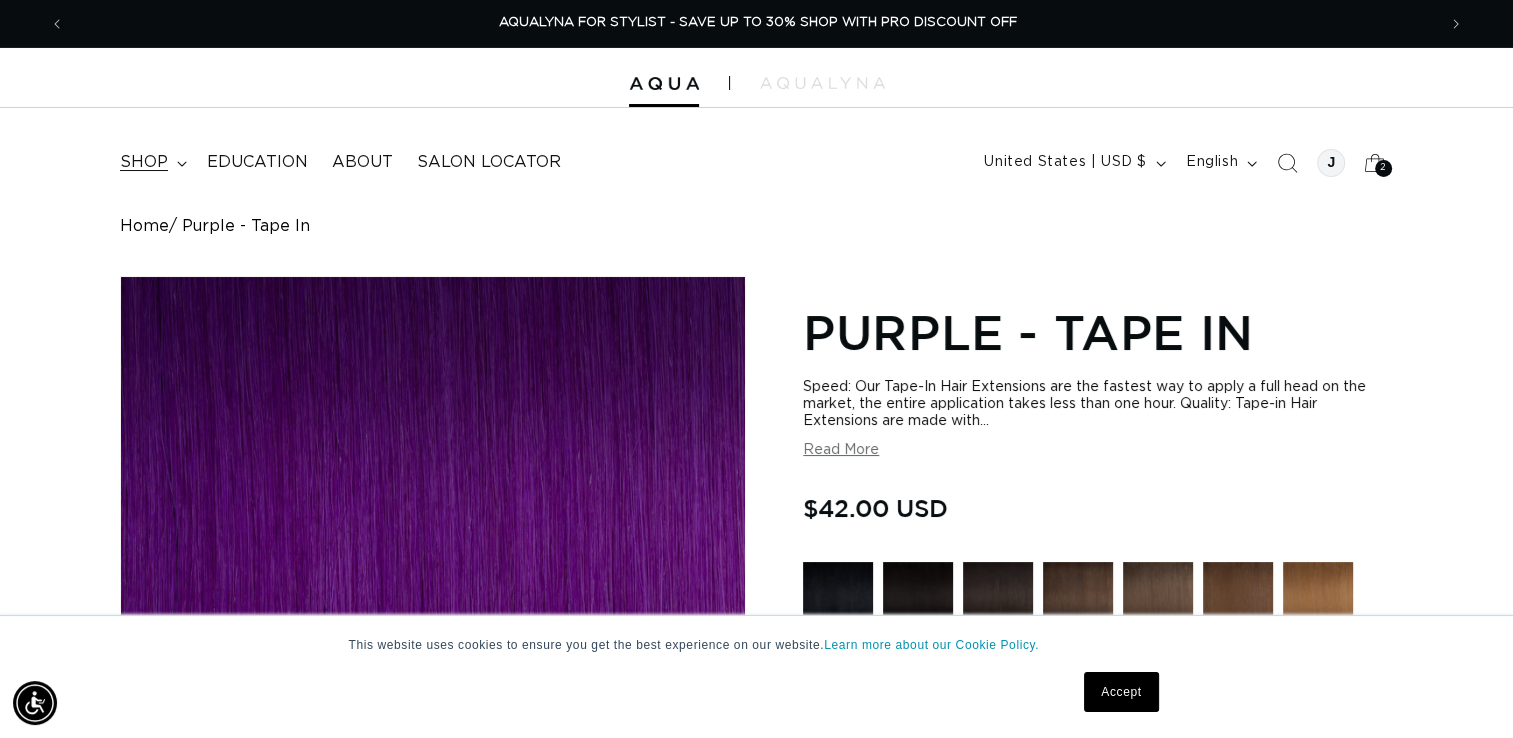 click on "shop" at bounding box center [151, 162] 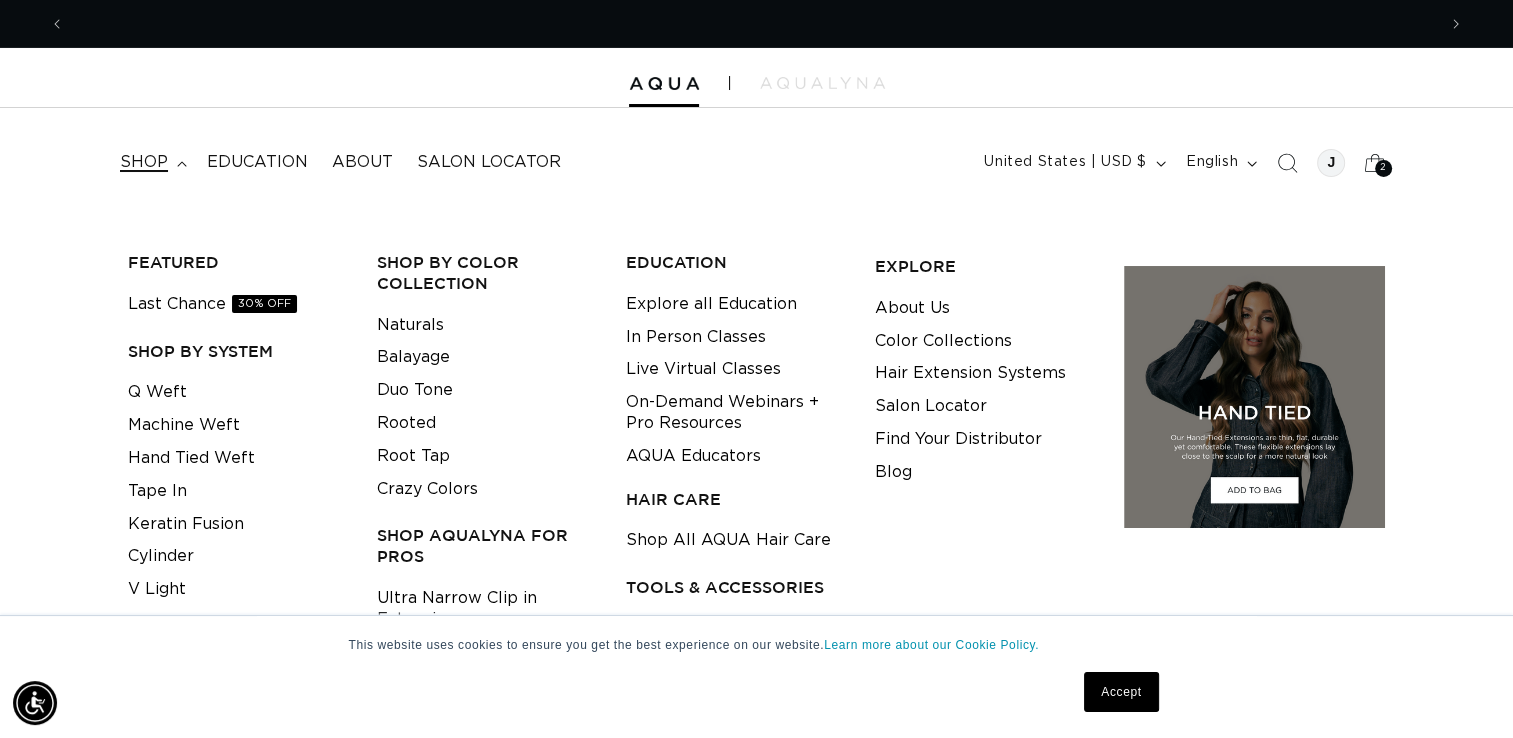 scroll, scrollTop: 0, scrollLeft: 0, axis: both 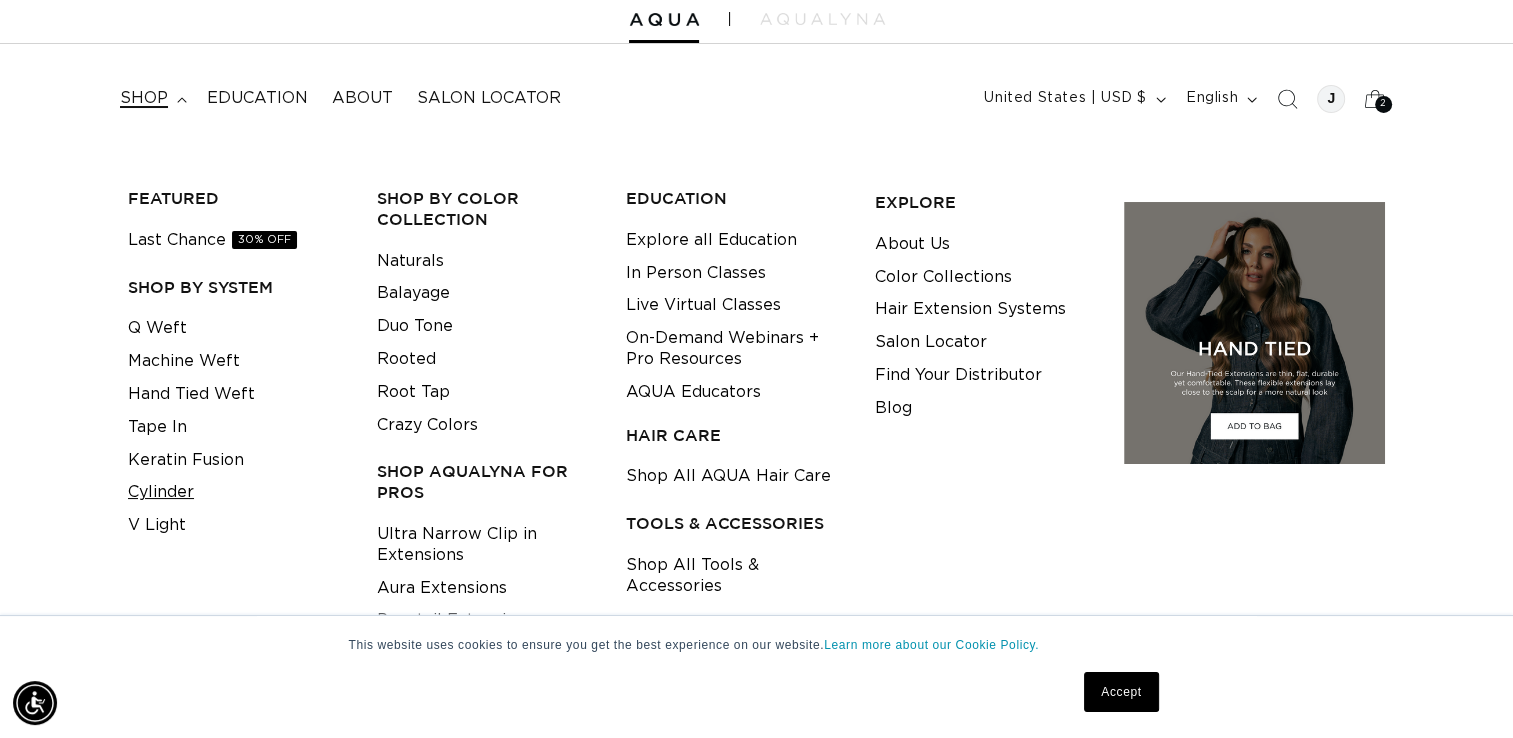 click on "Cylinder" at bounding box center [161, 492] 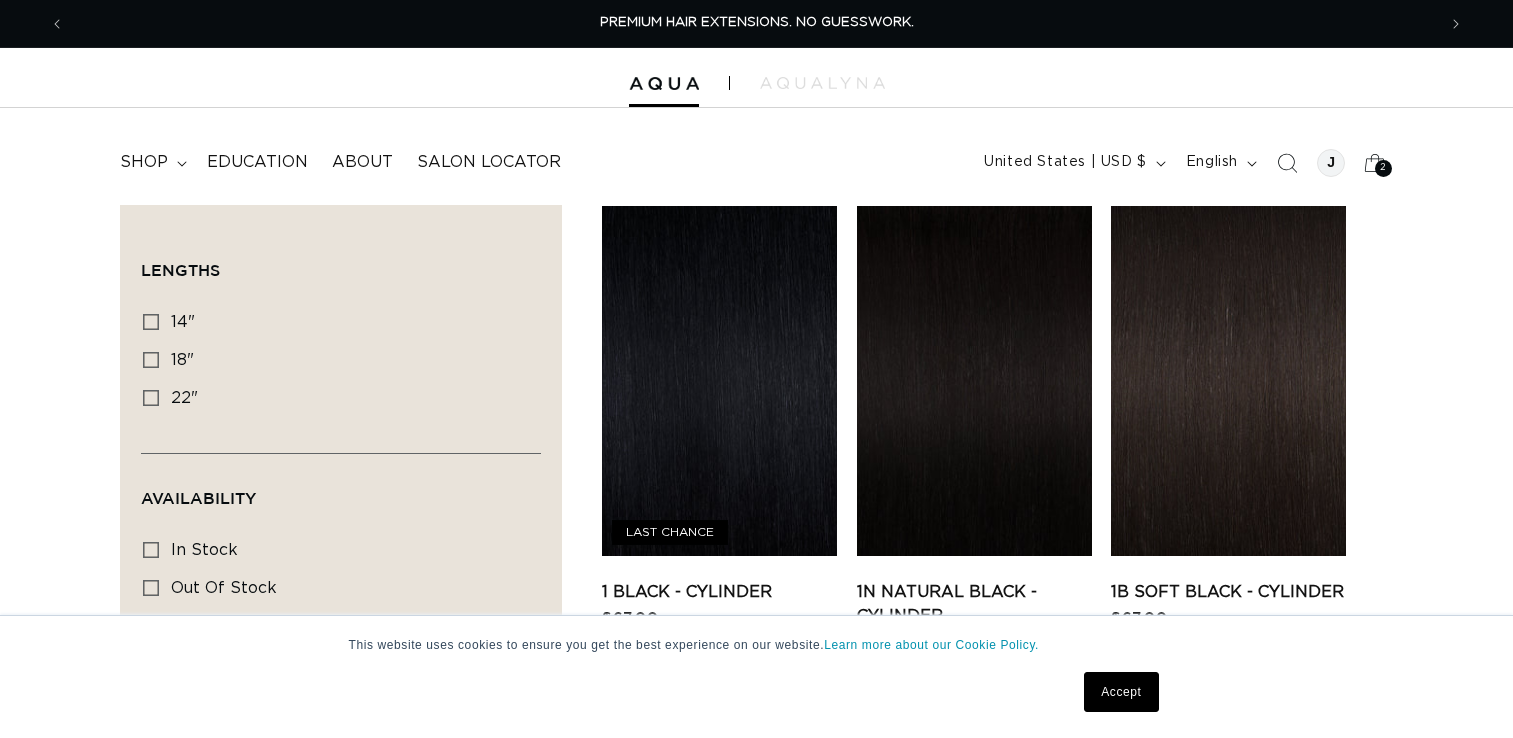 scroll, scrollTop: 0, scrollLeft: 0, axis: both 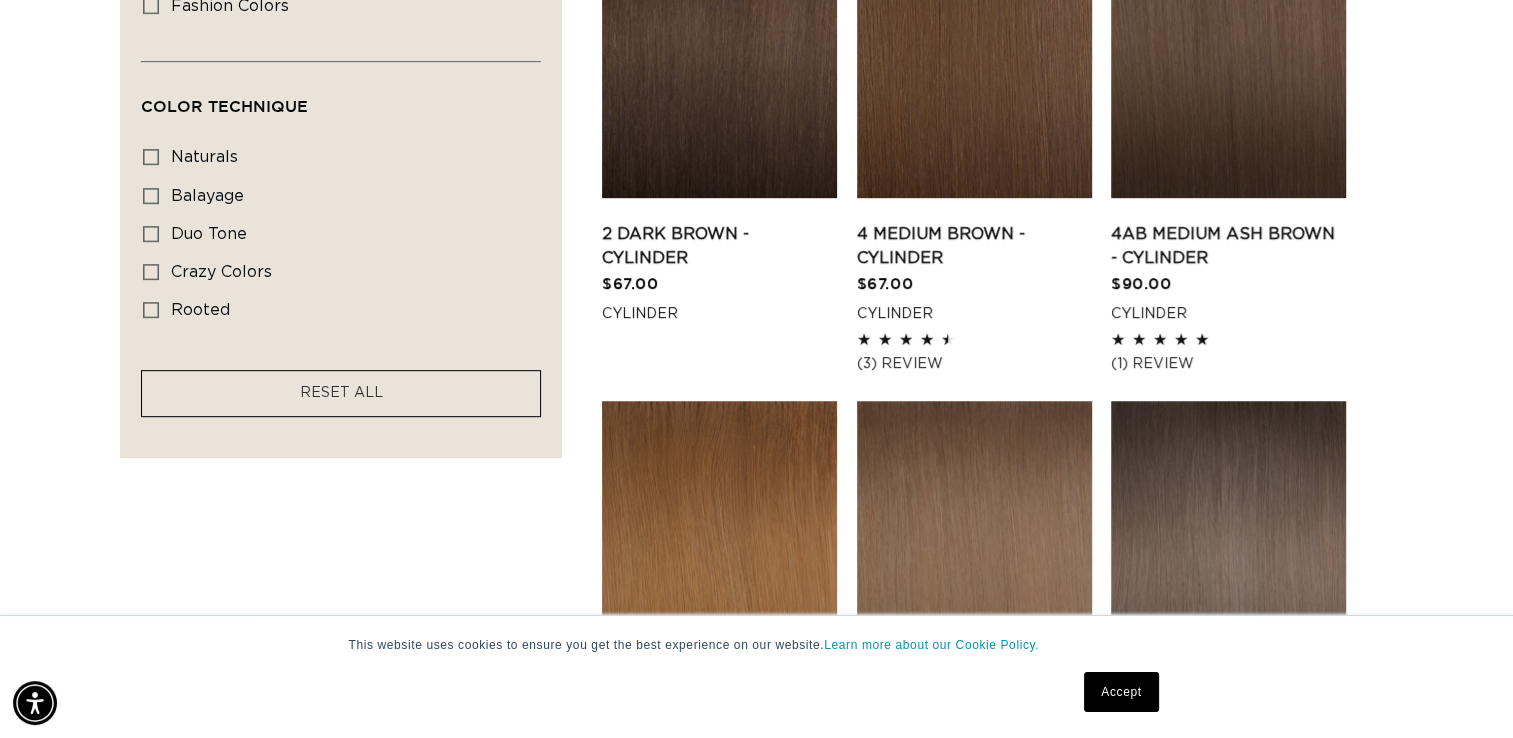 click on "Filter:
Lengths
(0)
Lengths
14"
14" (20 products)
18"
18" (42 products)
22"" at bounding box center (756, 981) 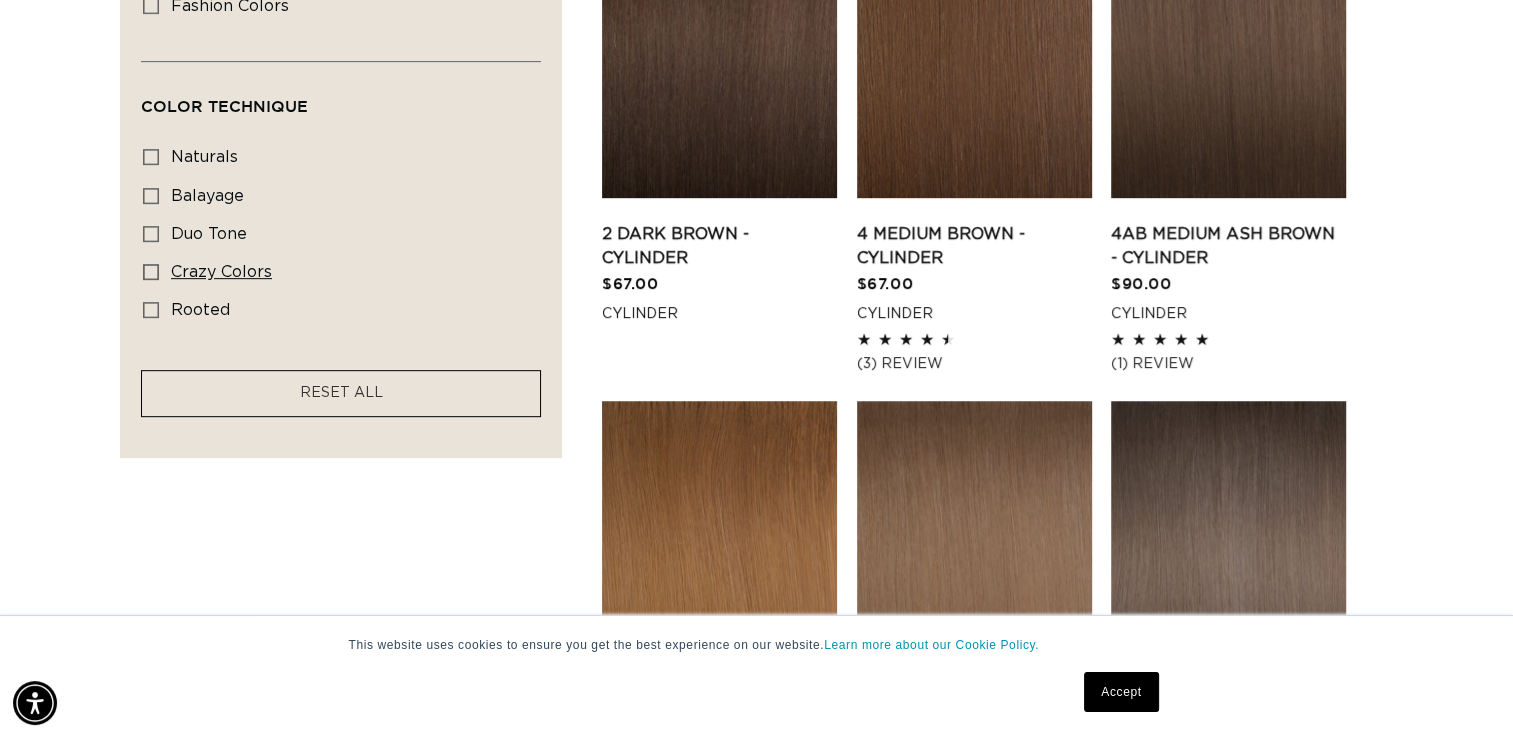 click 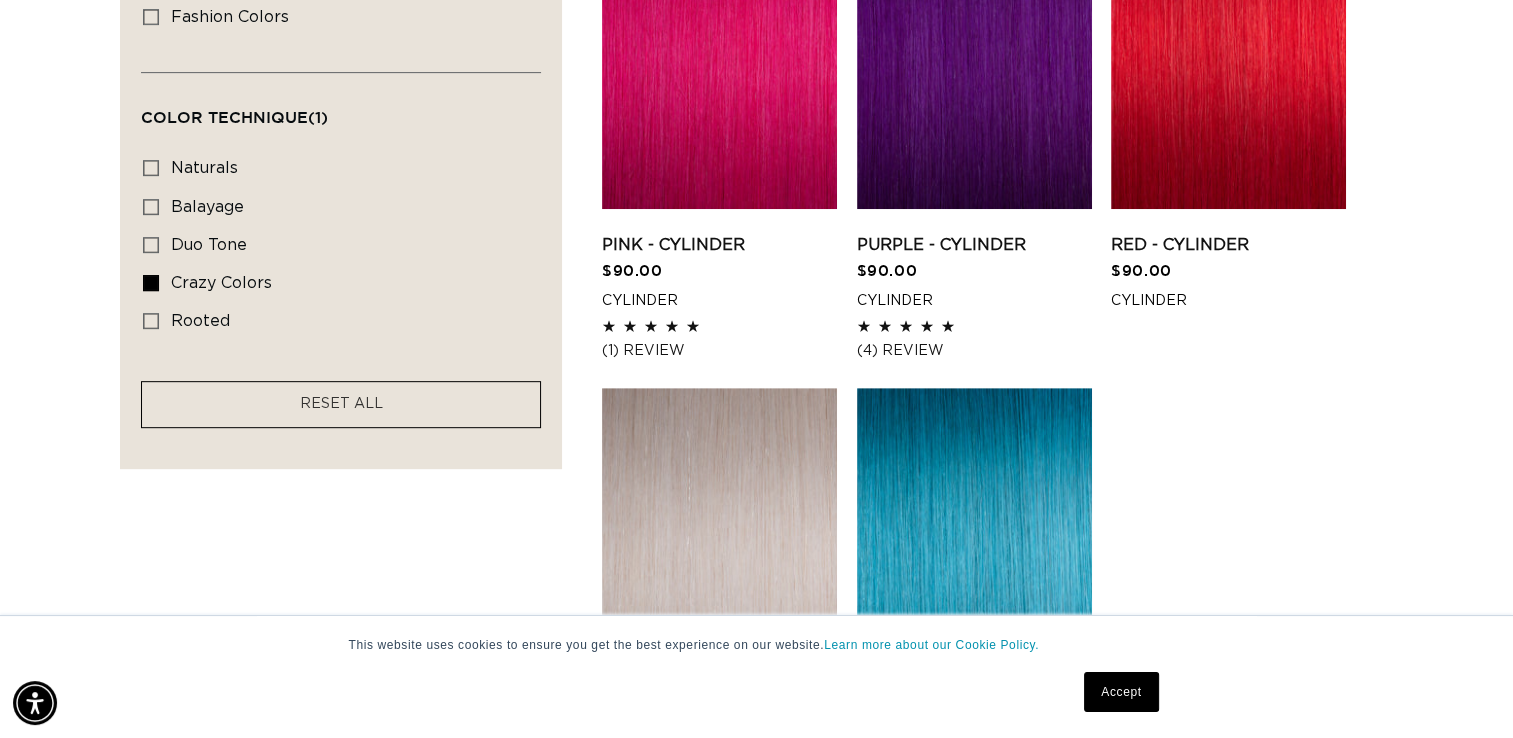 scroll, scrollTop: 808, scrollLeft: 0, axis: vertical 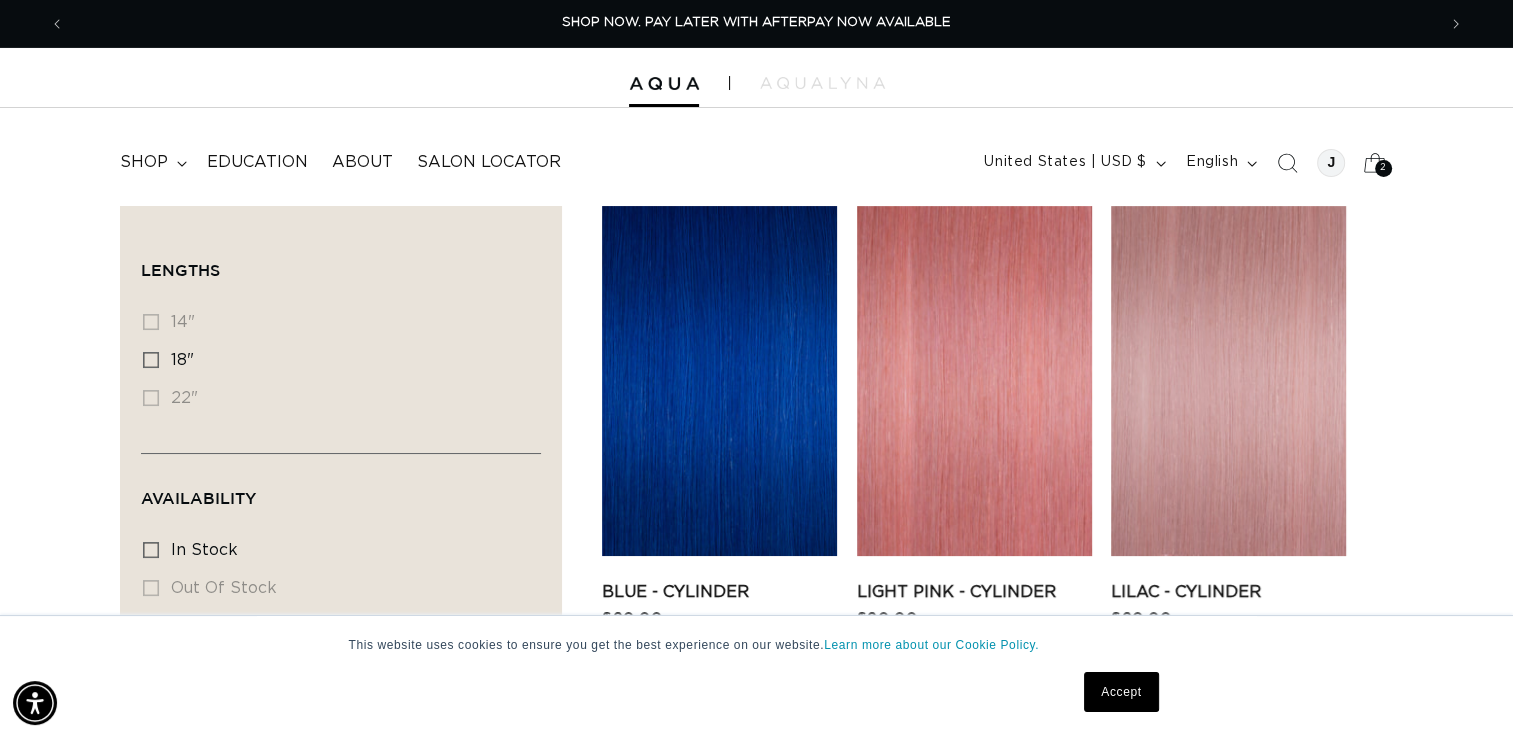 click on "[NUMBER] [NUMBER]" at bounding box center [1383, 168] 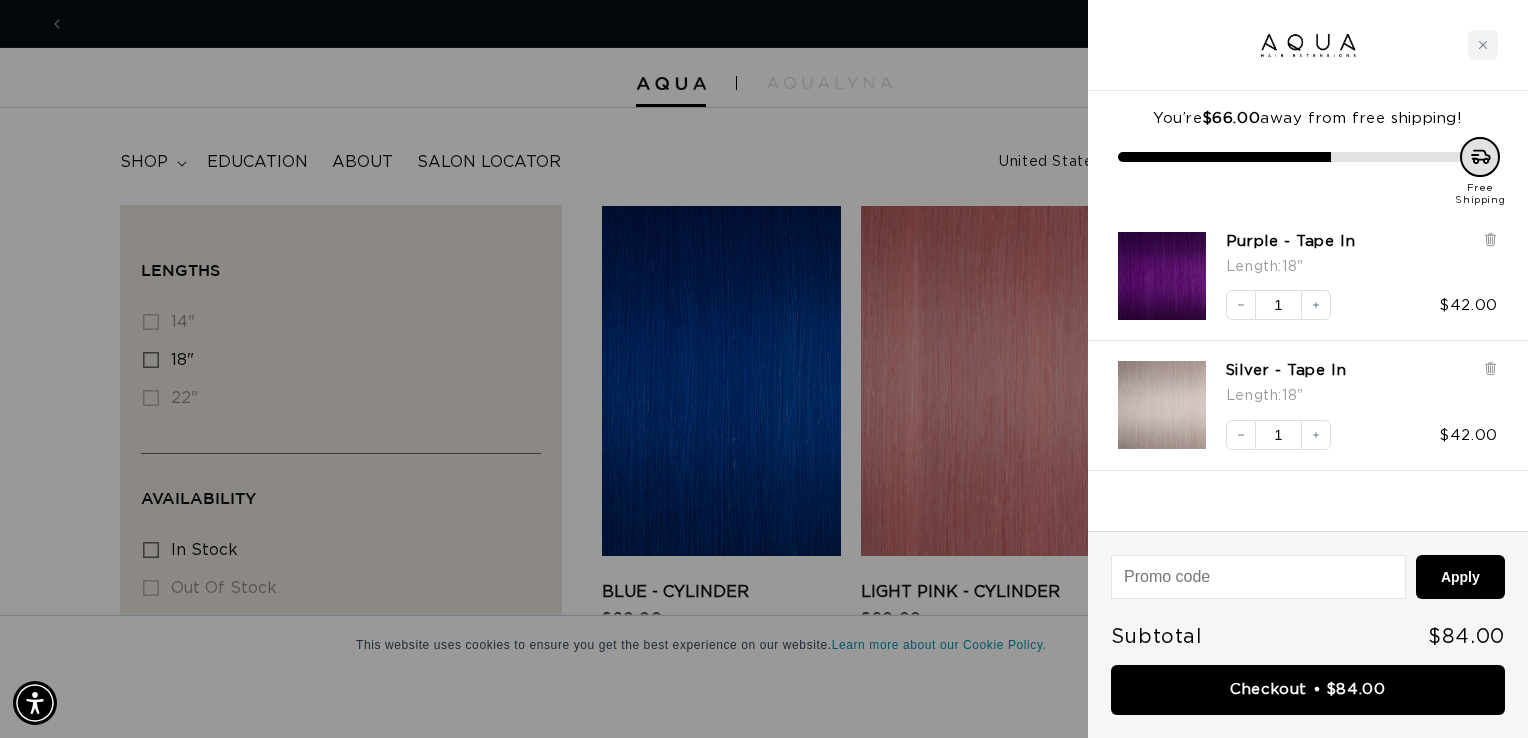 scroll, scrollTop: 0, scrollLeft: 0, axis: both 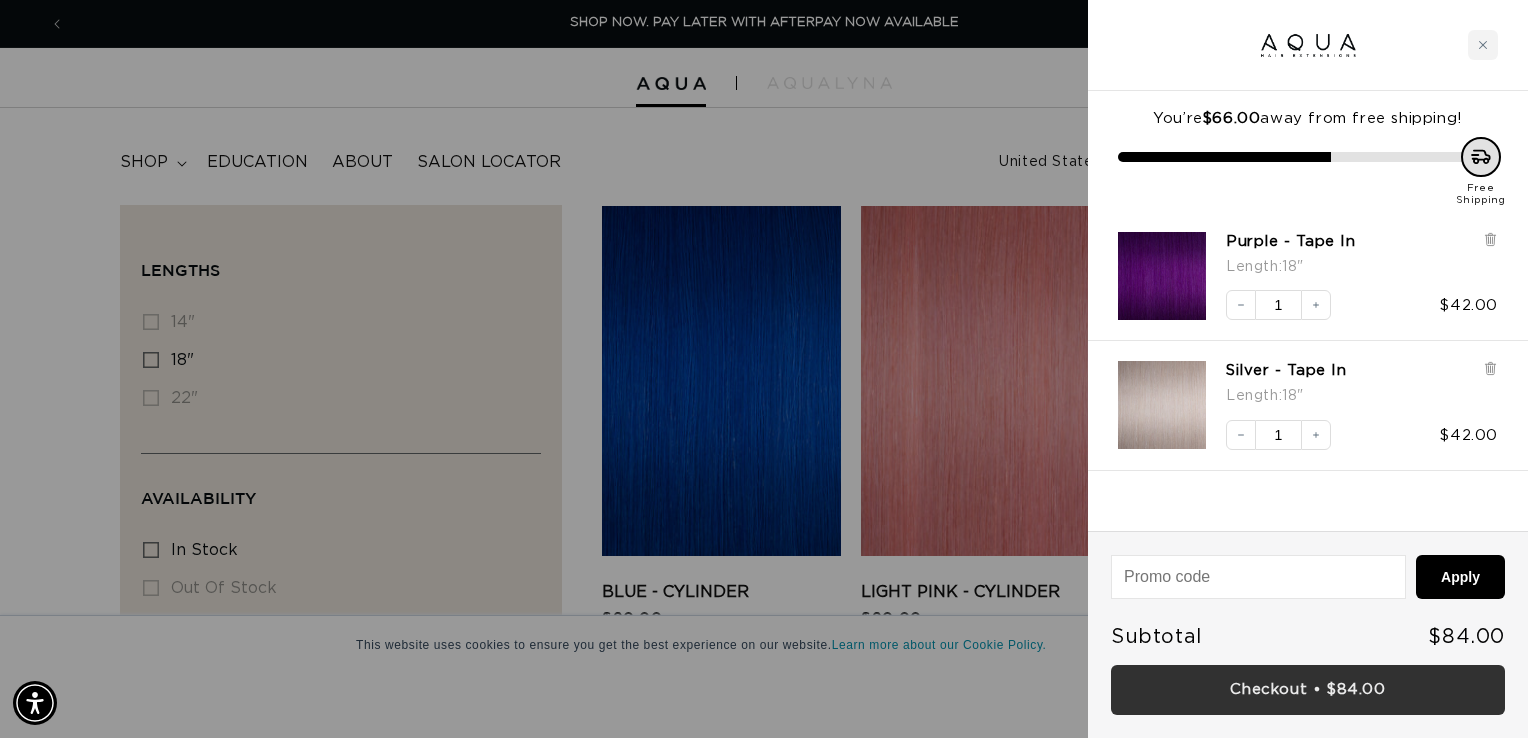 click on "Checkout • $84.00" at bounding box center (1308, 690) 